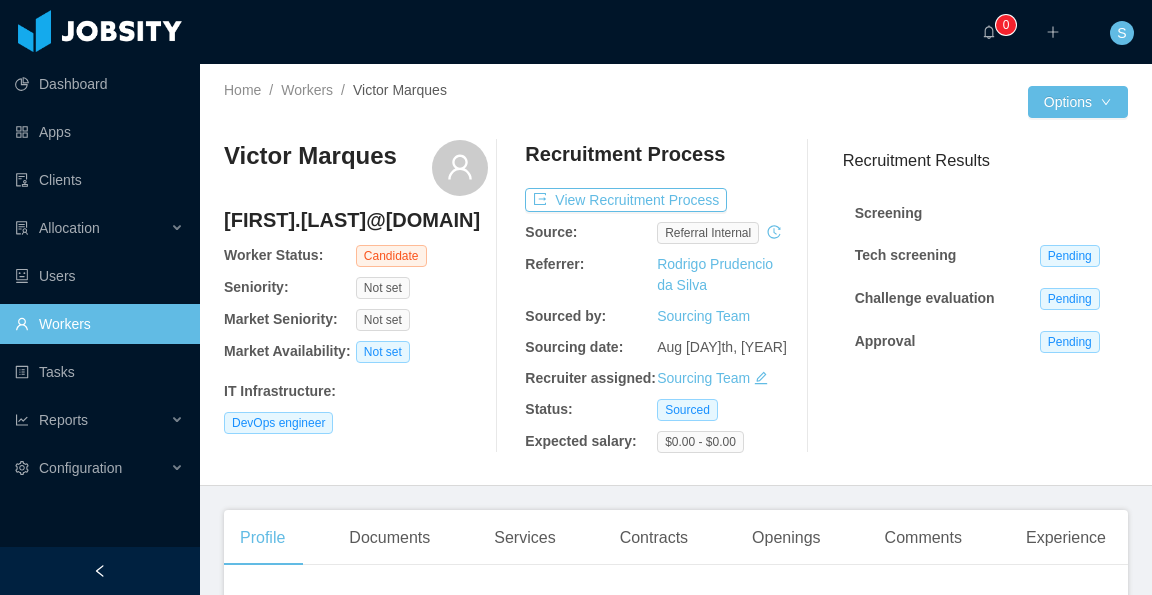 scroll, scrollTop: 0, scrollLeft: 0, axis: both 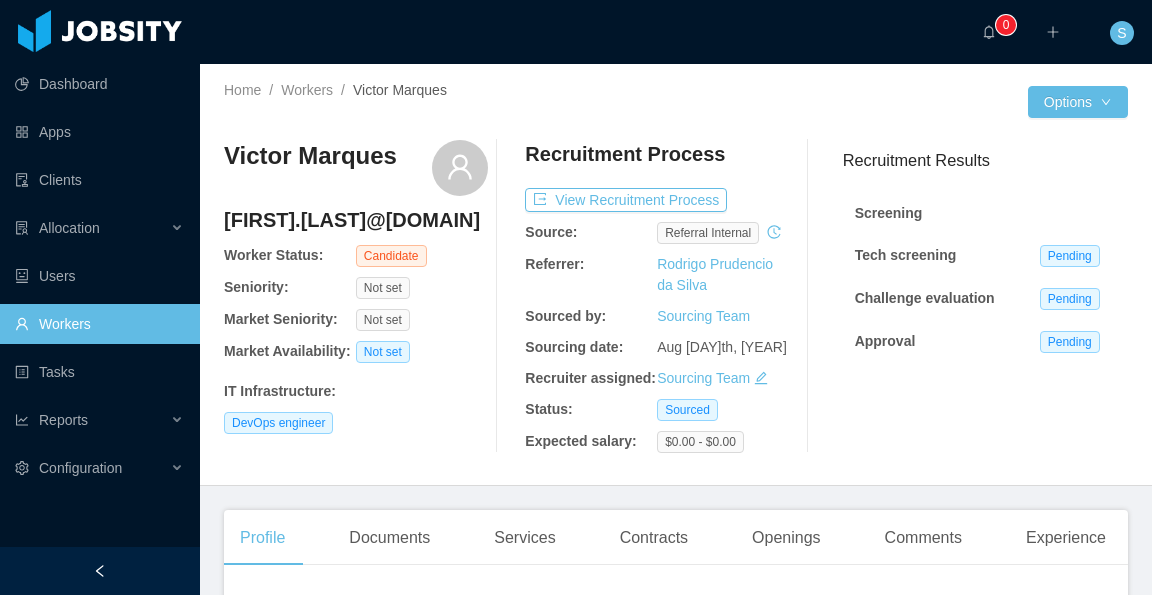click on "Workers" at bounding box center [99, 324] 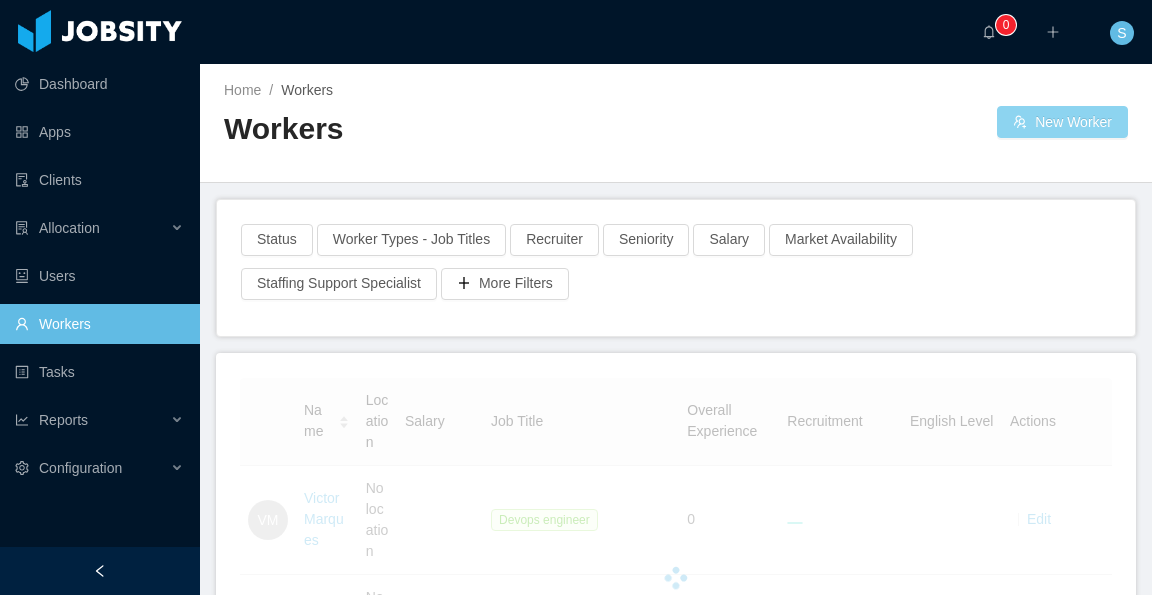 click on "New Worker" at bounding box center [1062, 122] 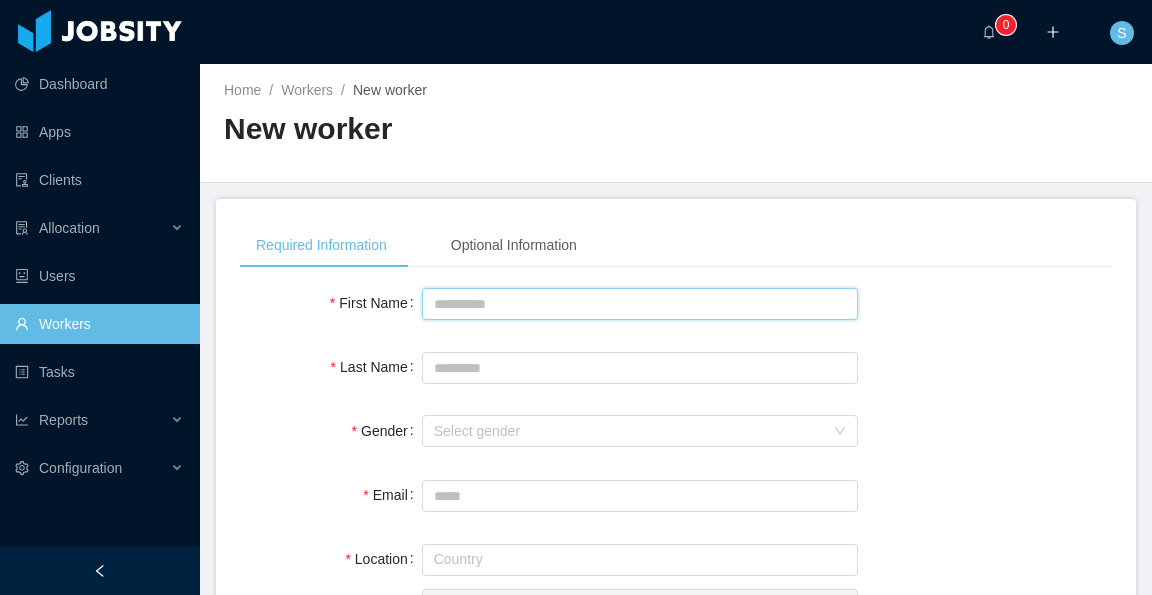 click on "First Name" at bounding box center [640, 304] 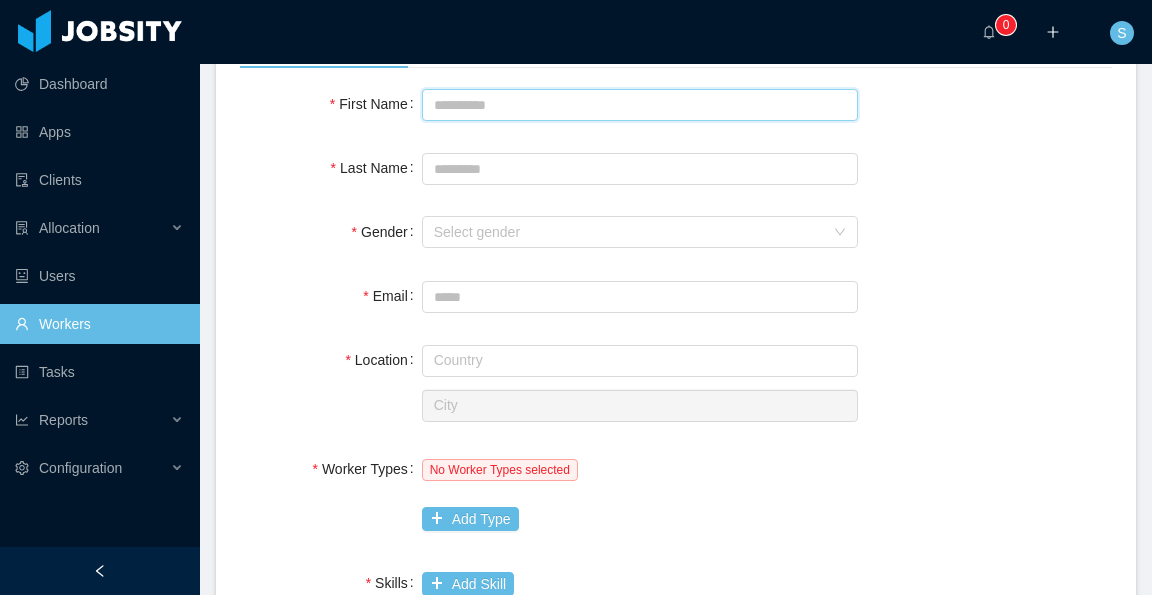 scroll, scrollTop: 0, scrollLeft: 0, axis: both 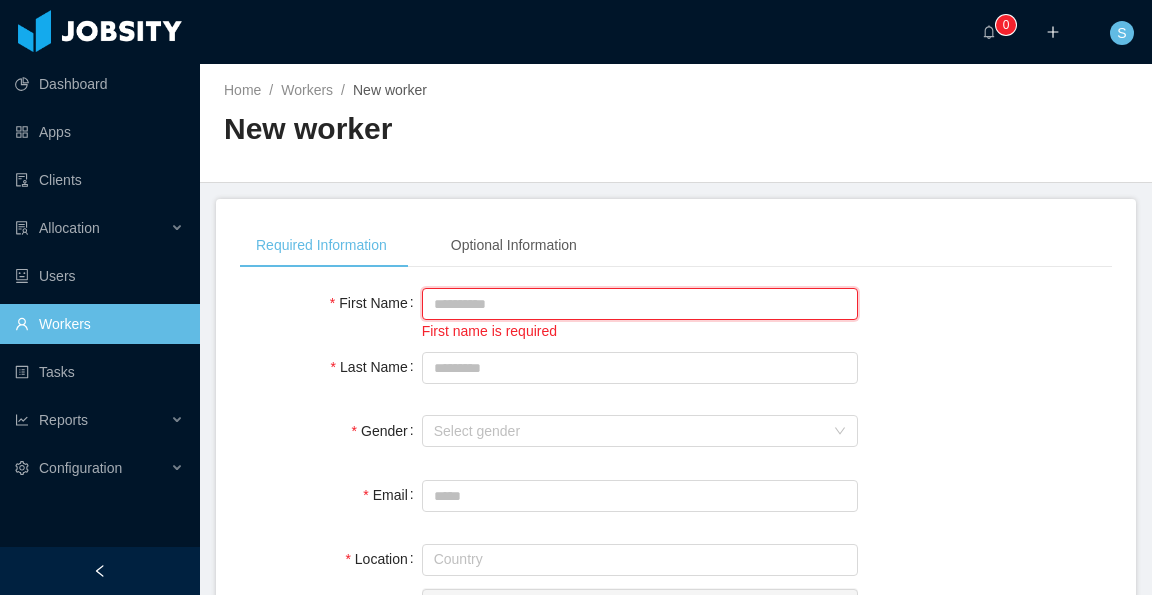 click on "First Name" at bounding box center [640, 304] 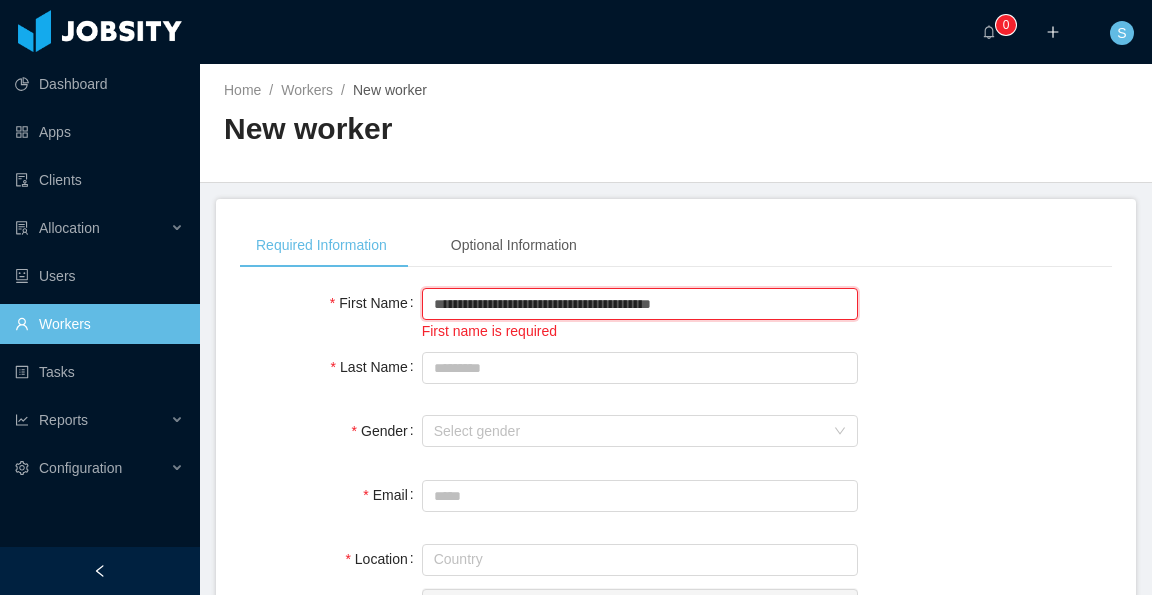 drag, startPoint x: 721, startPoint y: 304, endPoint x: 539, endPoint y: 311, distance: 182.13457 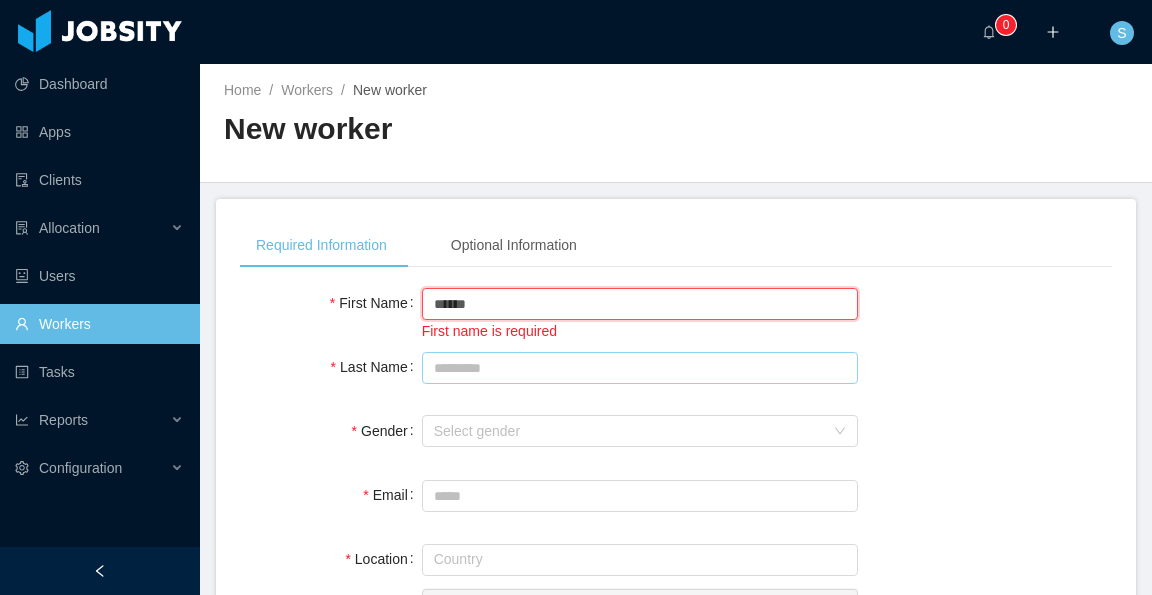 type on "******" 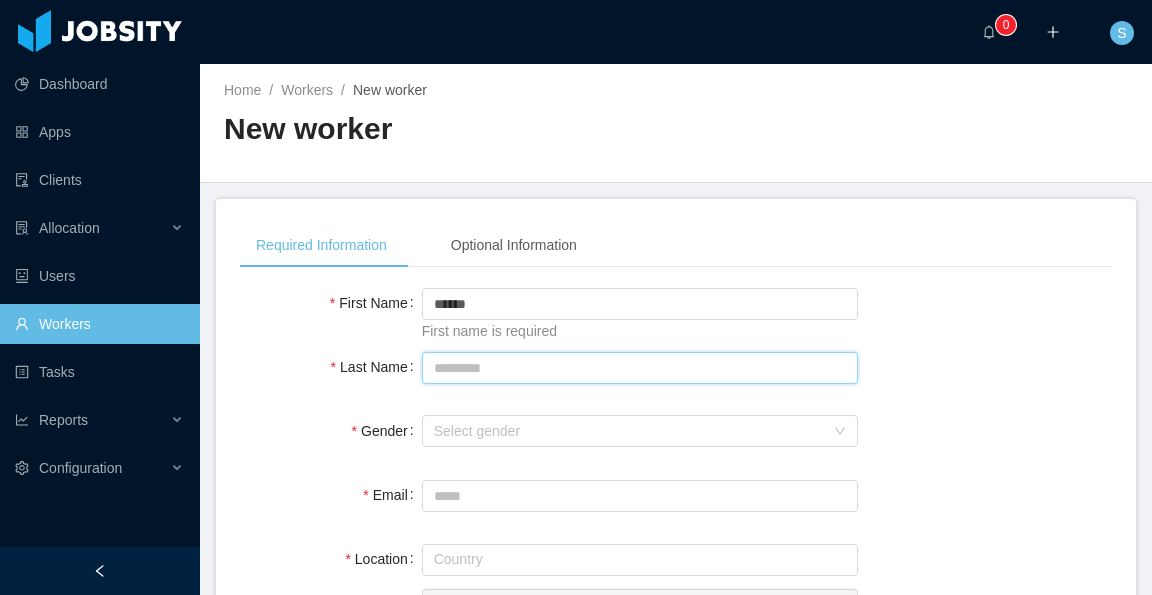 click on "Last Name" at bounding box center [640, 368] 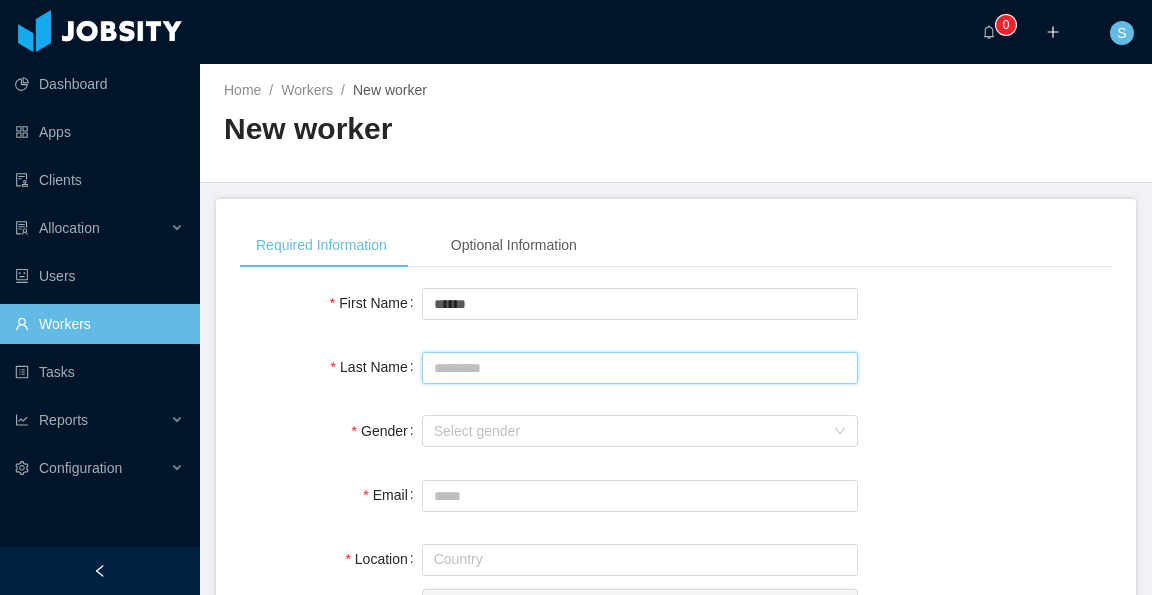 paste on "**********" 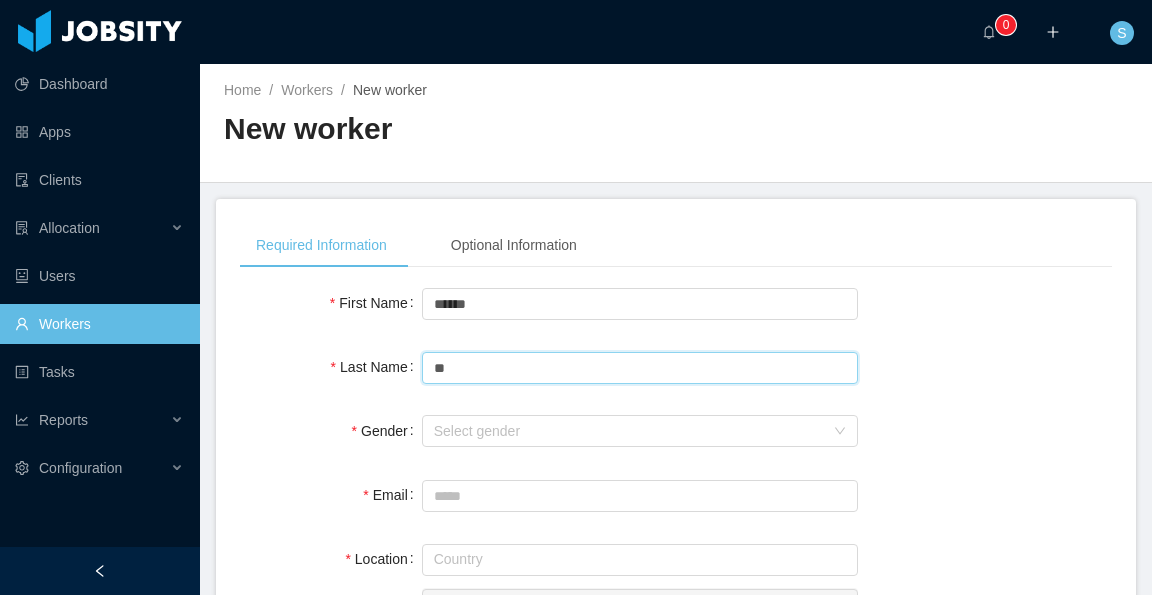 type on "*" 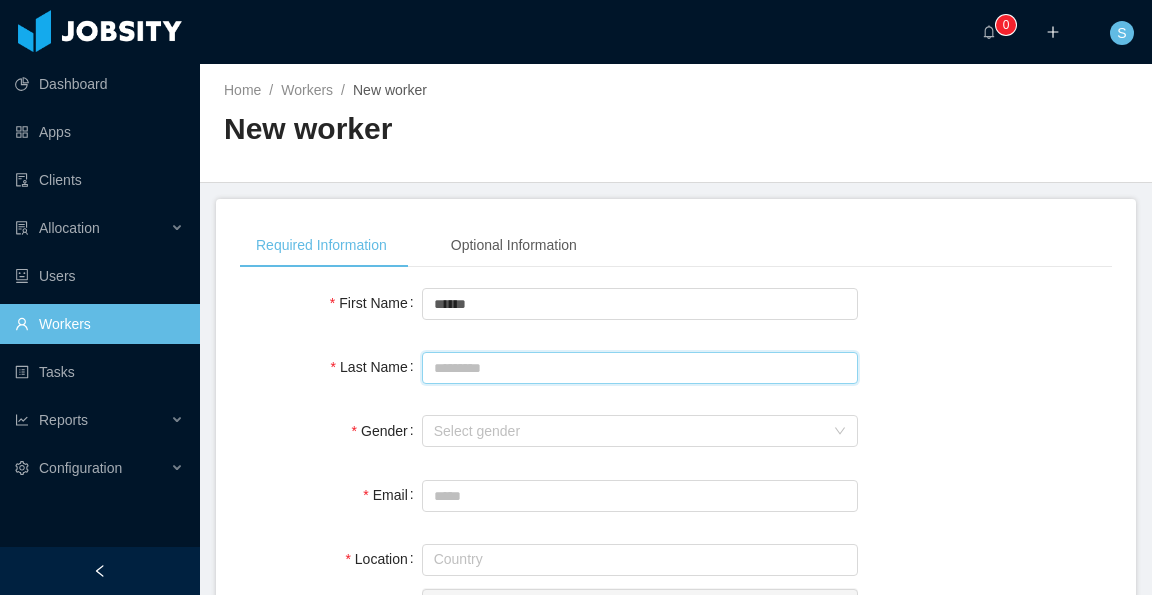 paste on "**********" 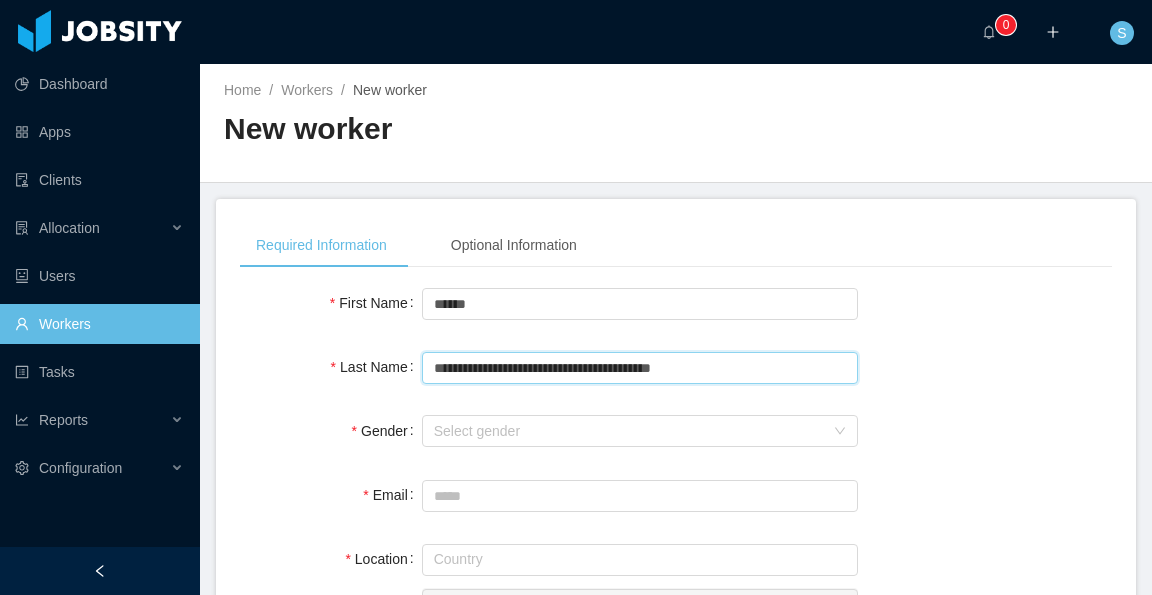 drag, startPoint x: 466, startPoint y: 363, endPoint x: 419, endPoint y: 351, distance: 48.507732 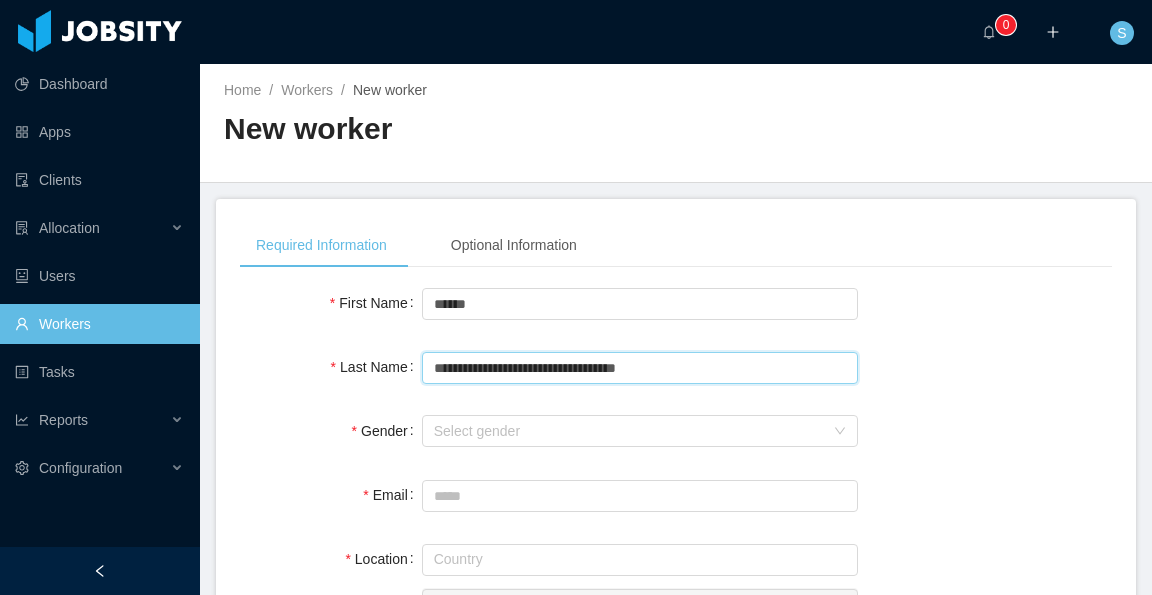 drag, startPoint x: 681, startPoint y: 355, endPoint x: 504, endPoint y: 359, distance: 177.0452 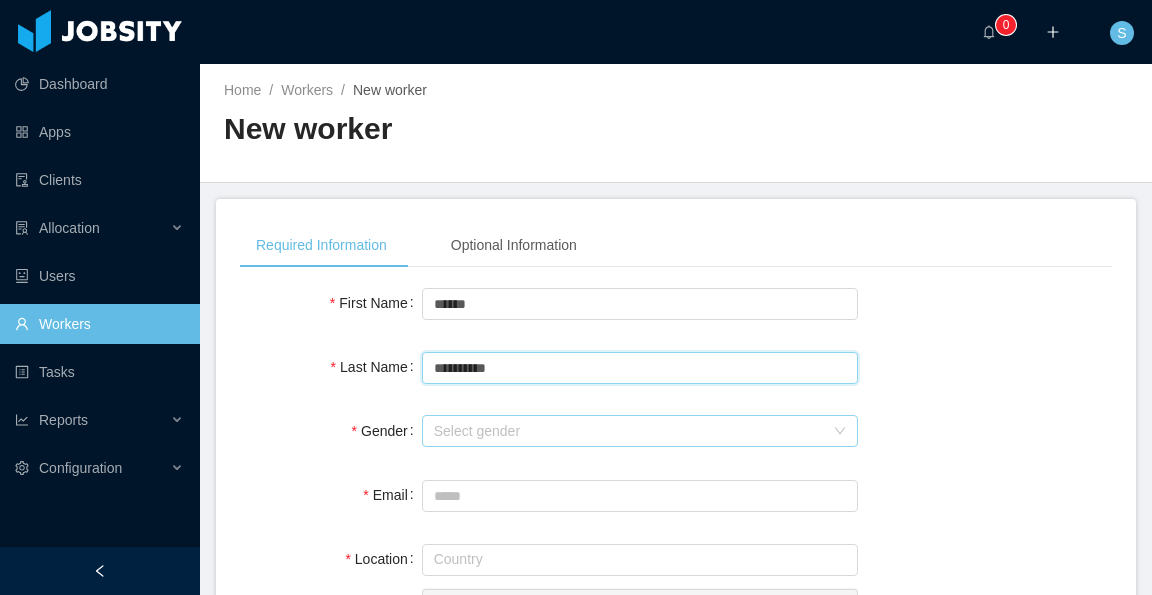 click on "Select gender" at bounding box center [629, 431] 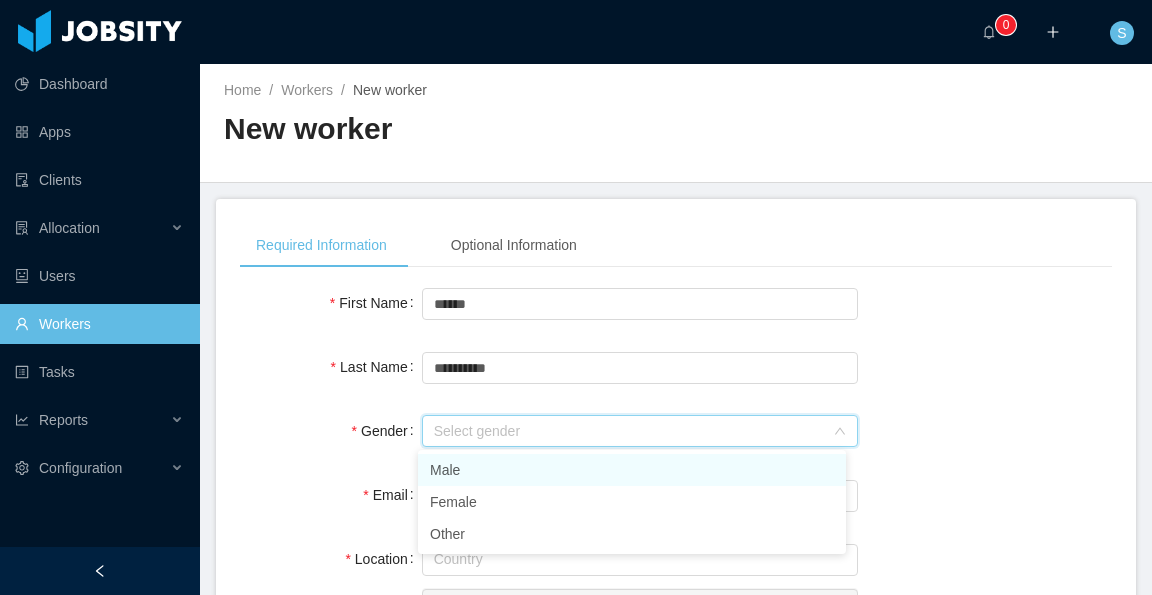 click on "Male" at bounding box center [632, 470] 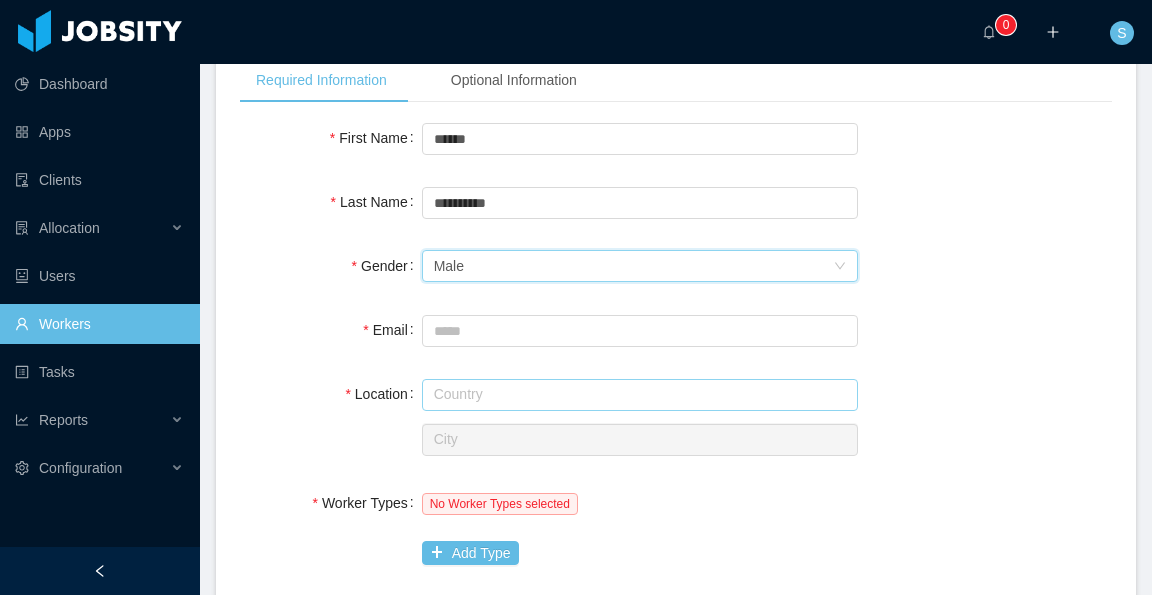 scroll, scrollTop: 200, scrollLeft: 0, axis: vertical 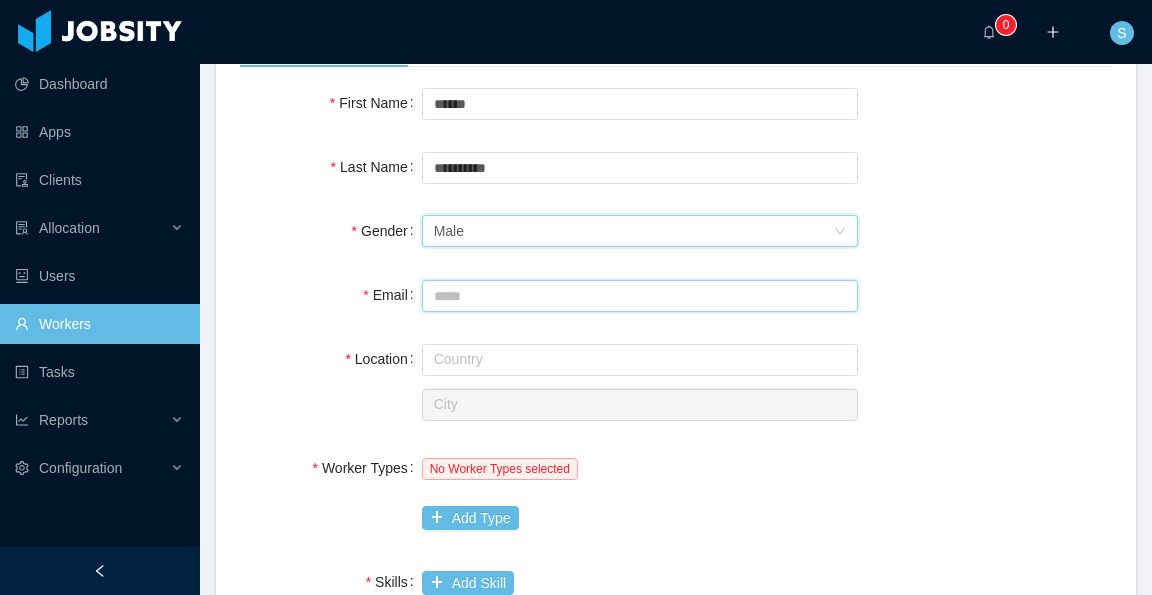 click on "Email" at bounding box center (640, 296) 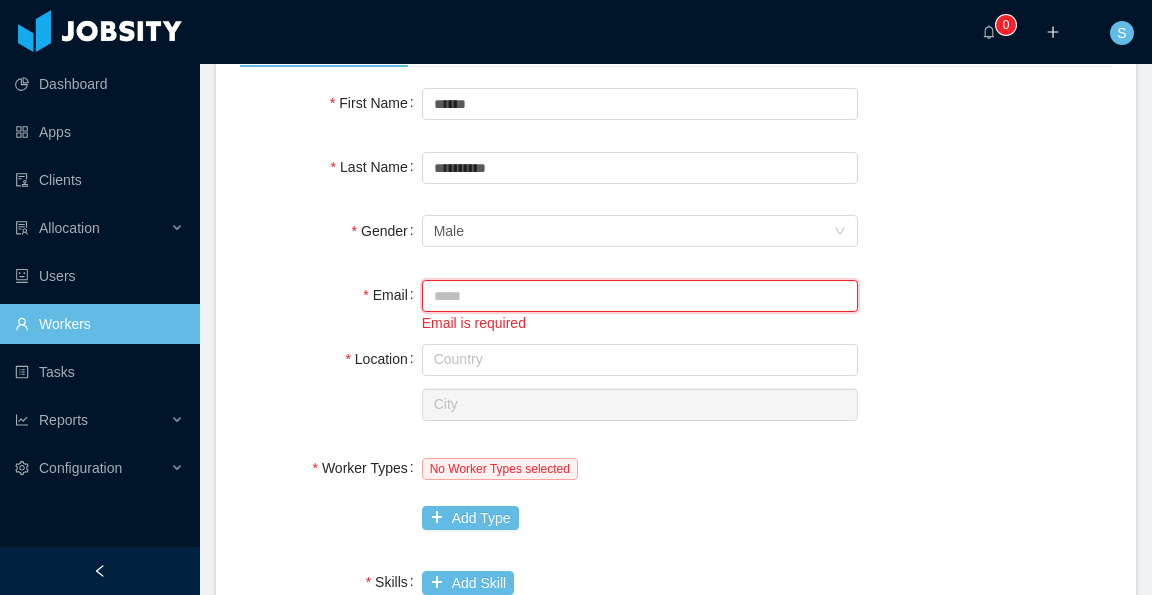 click on "Email" at bounding box center (640, 296) 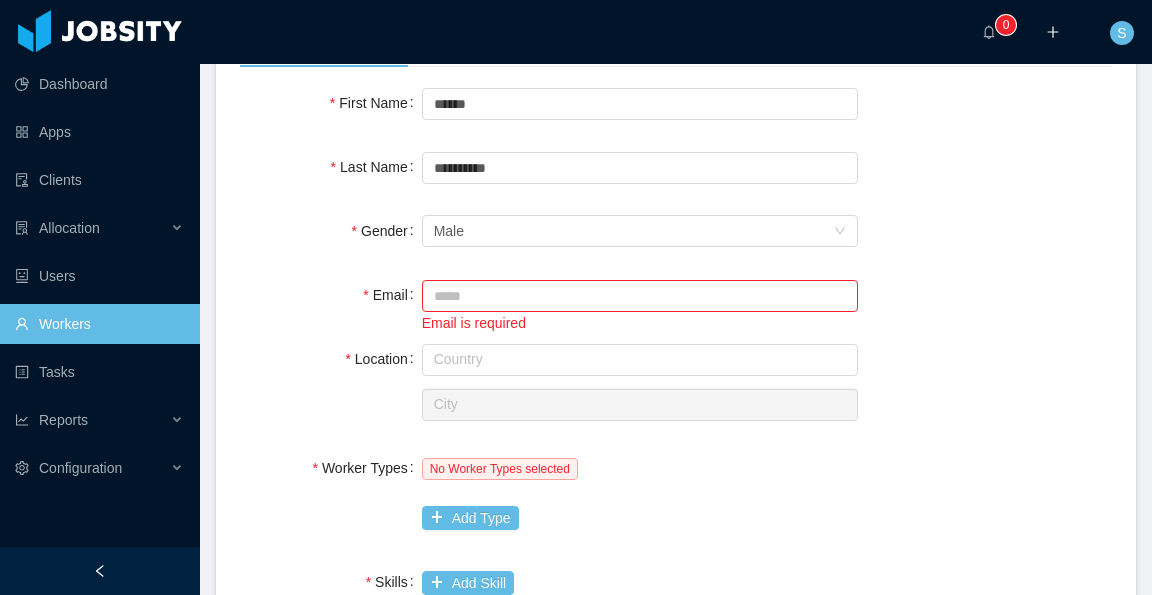 click on "First Name [FIRST] Last Name [LAST] Gender Select gender Male Email Email is required Location Country   City   Worker Types No Worker Types selected Add Type Skills Add Skill Source Seniority   Sourced By Search users... [FIRST] [LAST]   Recruiter Search recruiters... [FIRST] [LAST]   Staffing Support Specialist Search staffing support specialist... [FIRST] [LAST]   Linked In or Resume or Upload Resume Select openings to map" at bounding box center (676, 603) 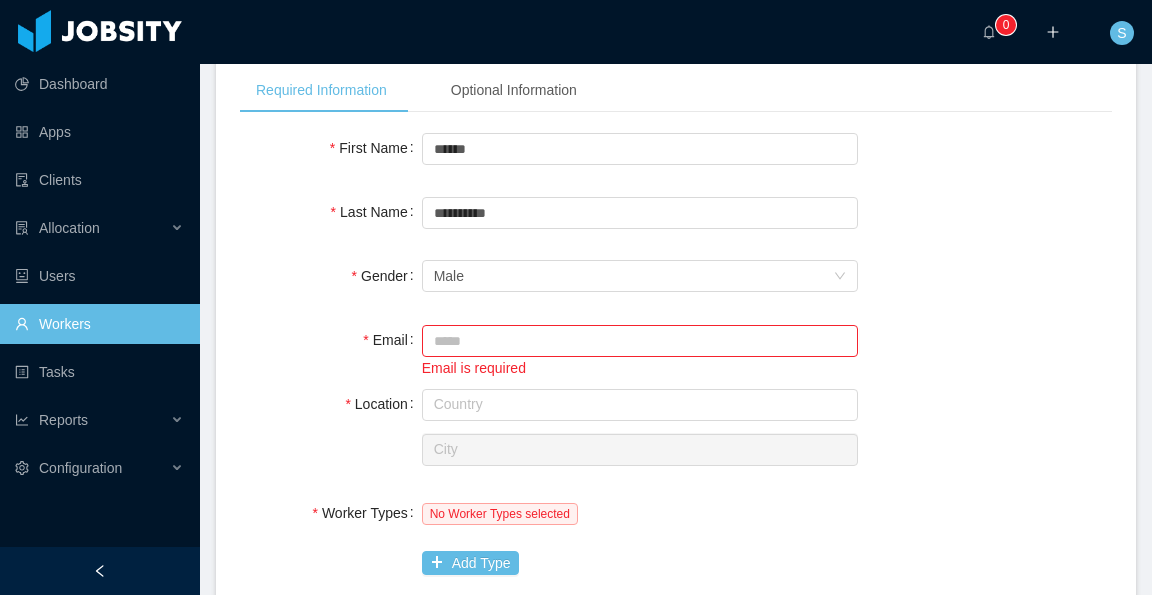 scroll, scrollTop: 200, scrollLeft: 0, axis: vertical 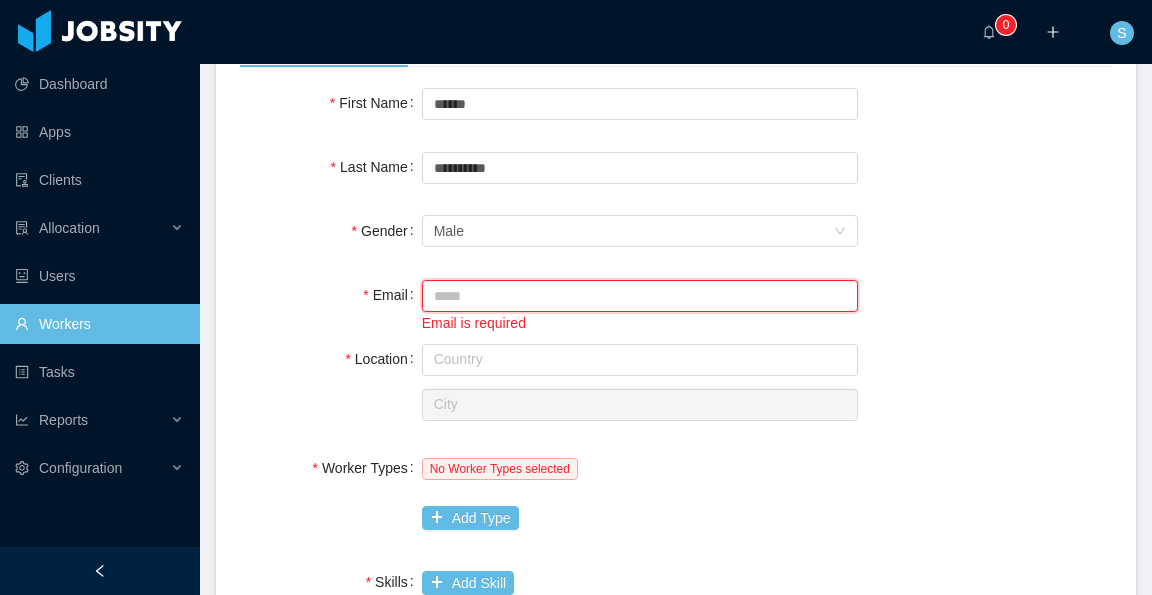 click on "Email" at bounding box center (640, 296) 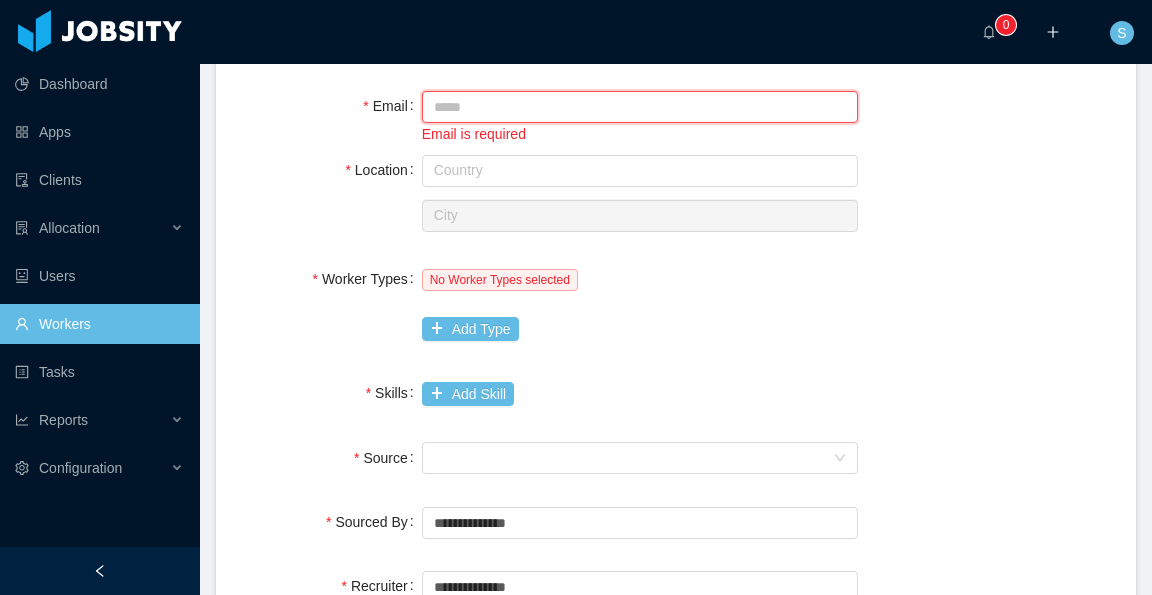 scroll, scrollTop: 400, scrollLeft: 0, axis: vertical 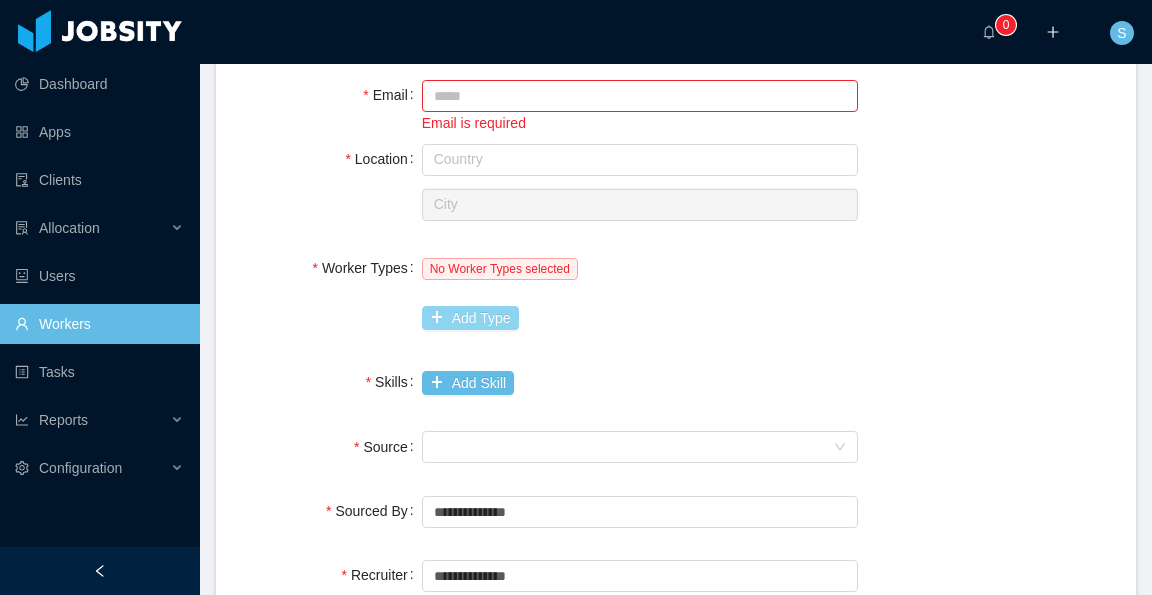 click on "Add Type" at bounding box center (470, 318) 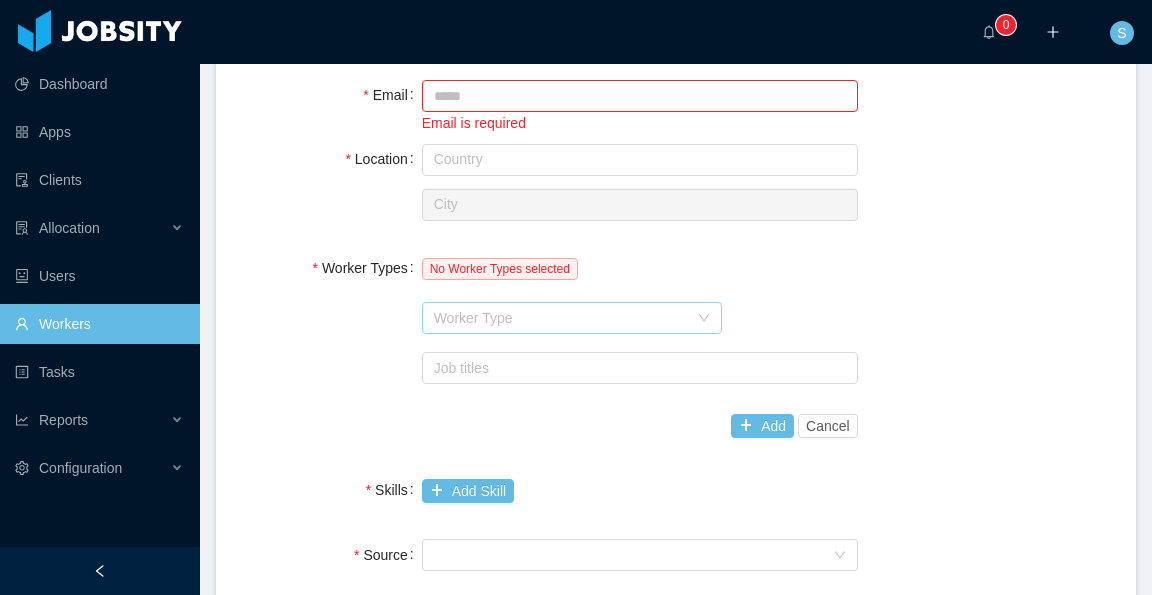 click on "Worker Type" at bounding box center [561, 318] 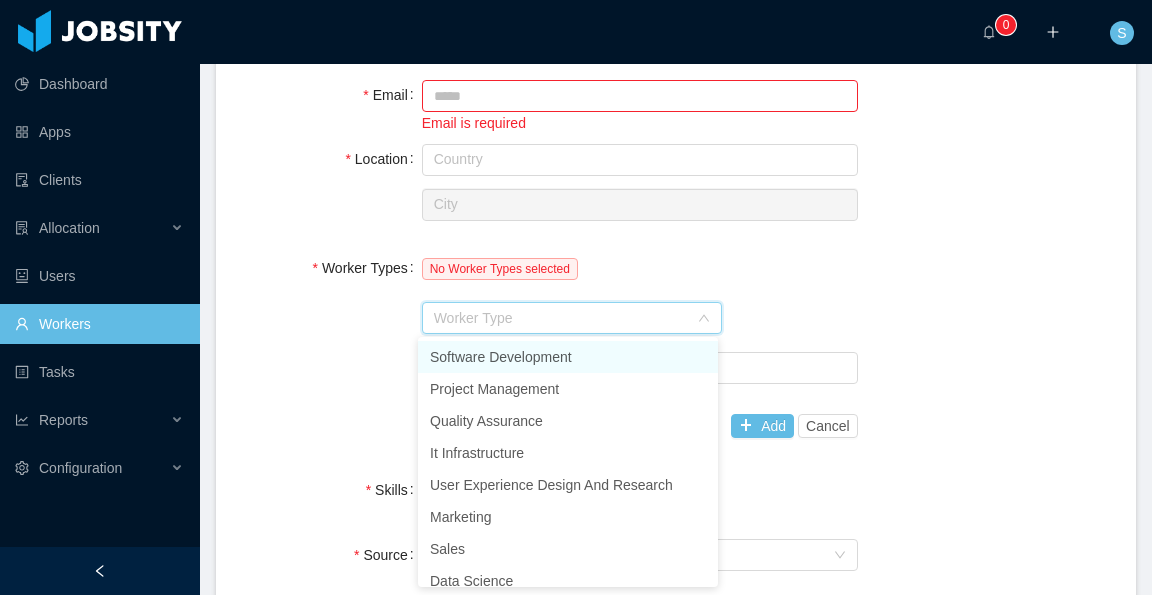click on "Software Development" at bounding box center [568, 357] 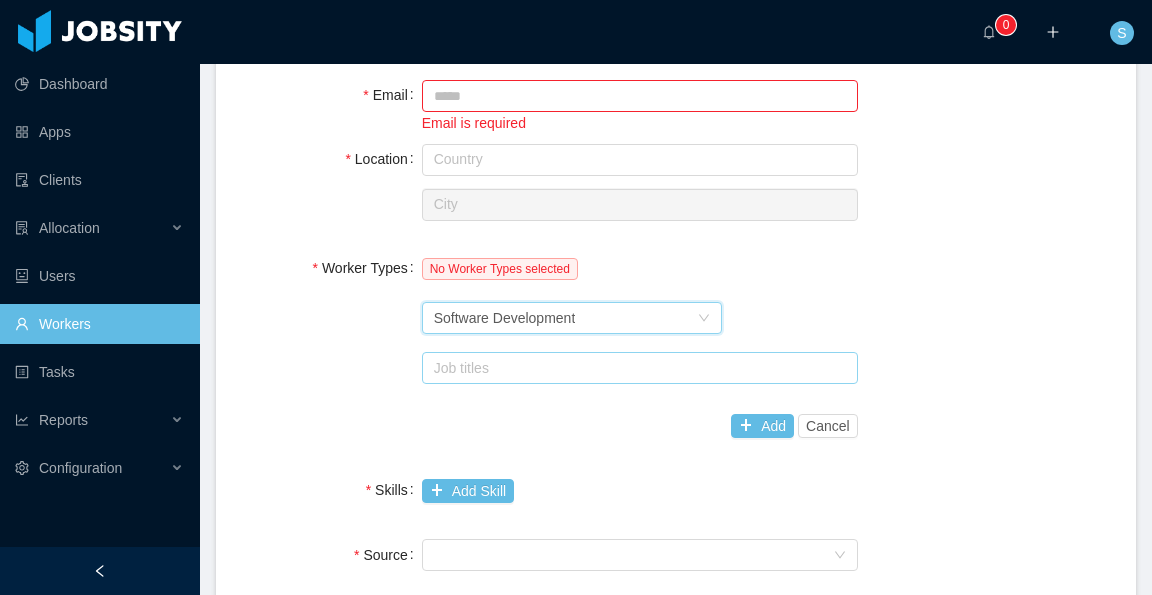 click on "Job titles" at bounding box center [635, 368] 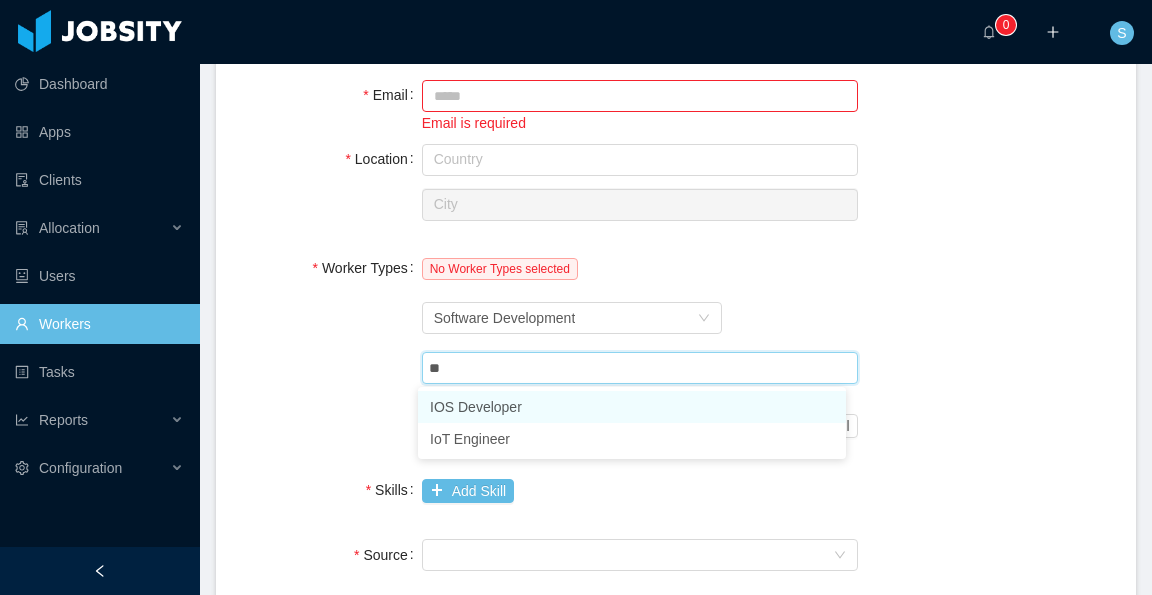 type on "***" 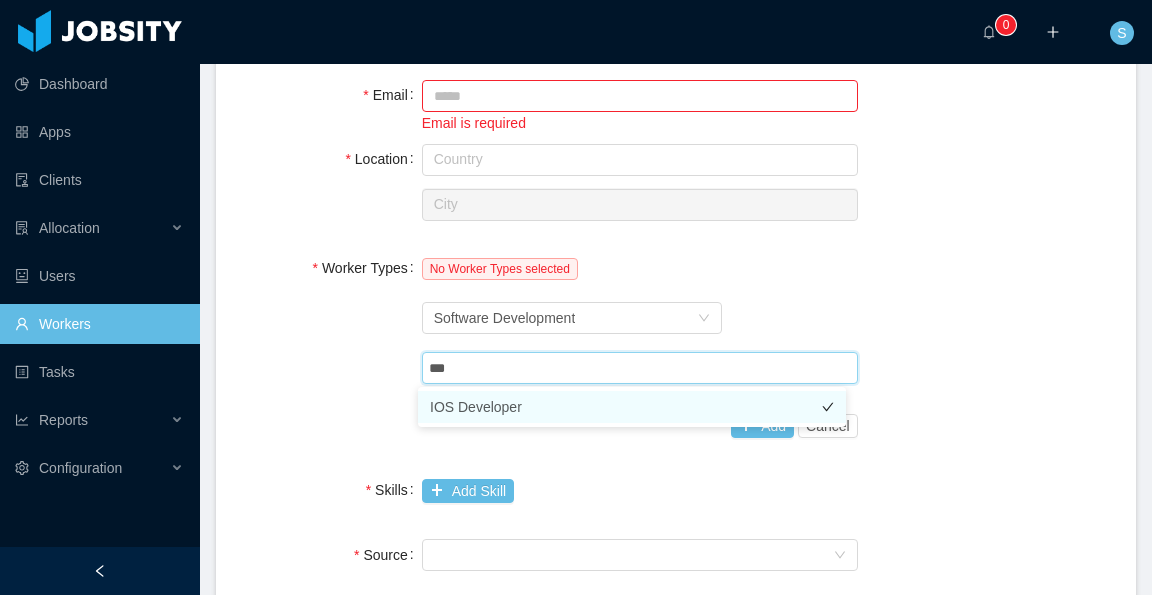 click on "IOS Developer" at bounding box center [632, 407] 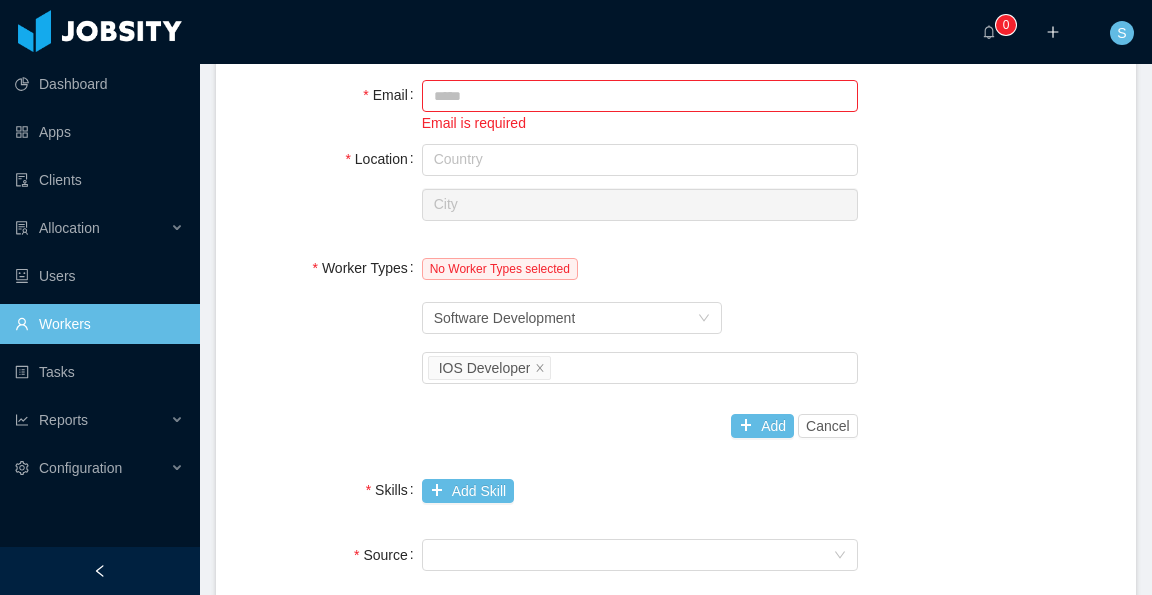 click on "Worker Types No Worker Types selected Worker Type Software Development   Job titles IOS Developer   Add   Cancel" at bounding box center (676, 347) 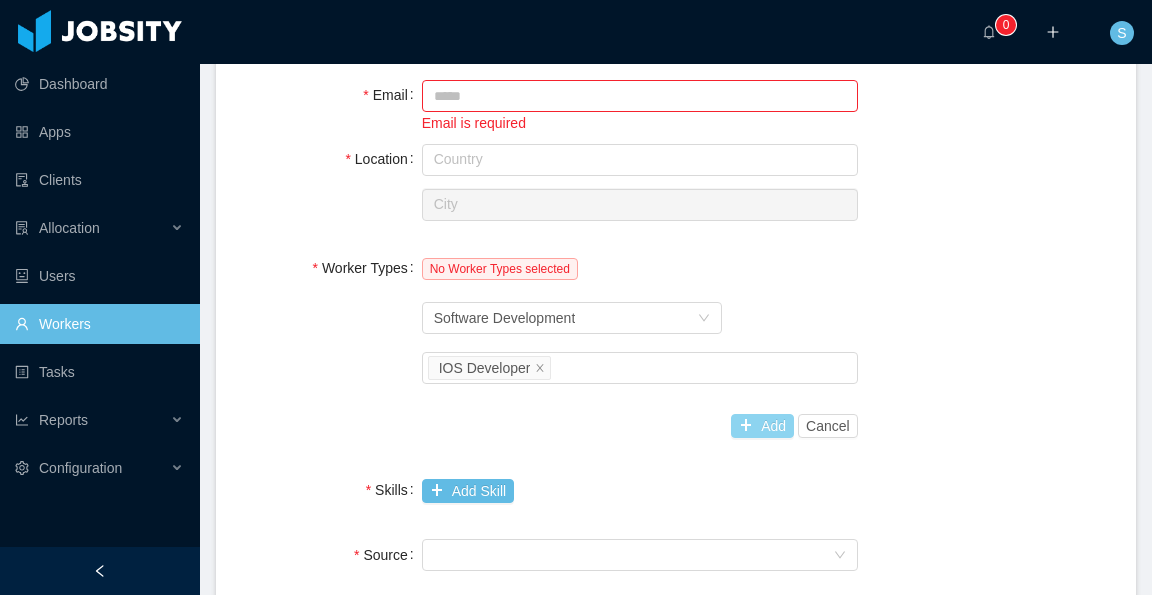 click on "Add" at bounding box center [762, 426] 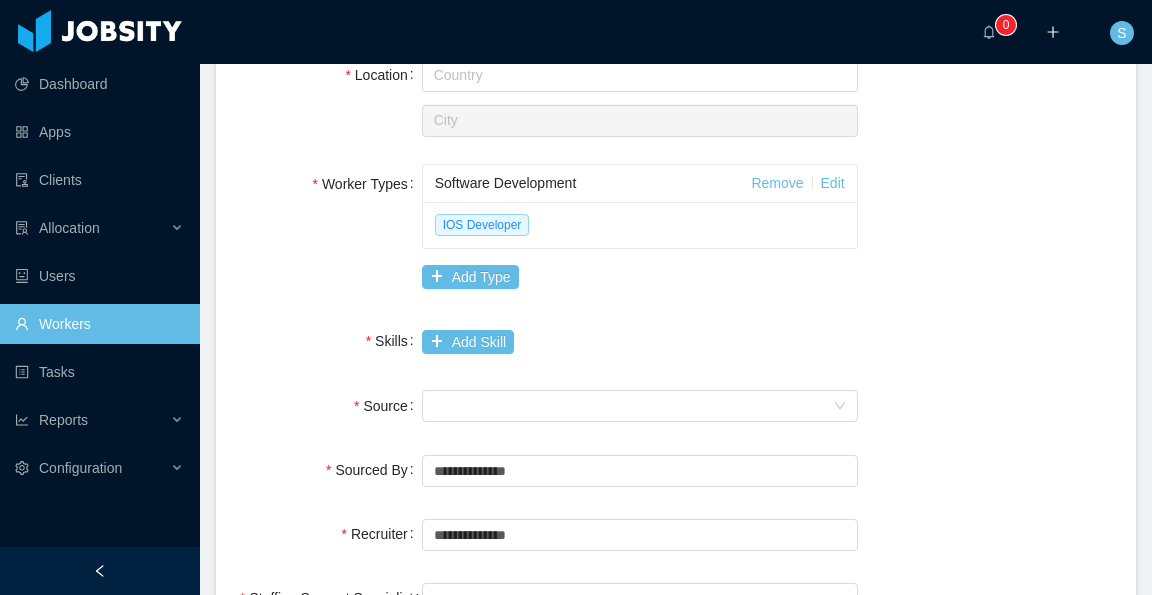 scroll, scrollTop: 500, scrollLeft: 0, axis: vertical 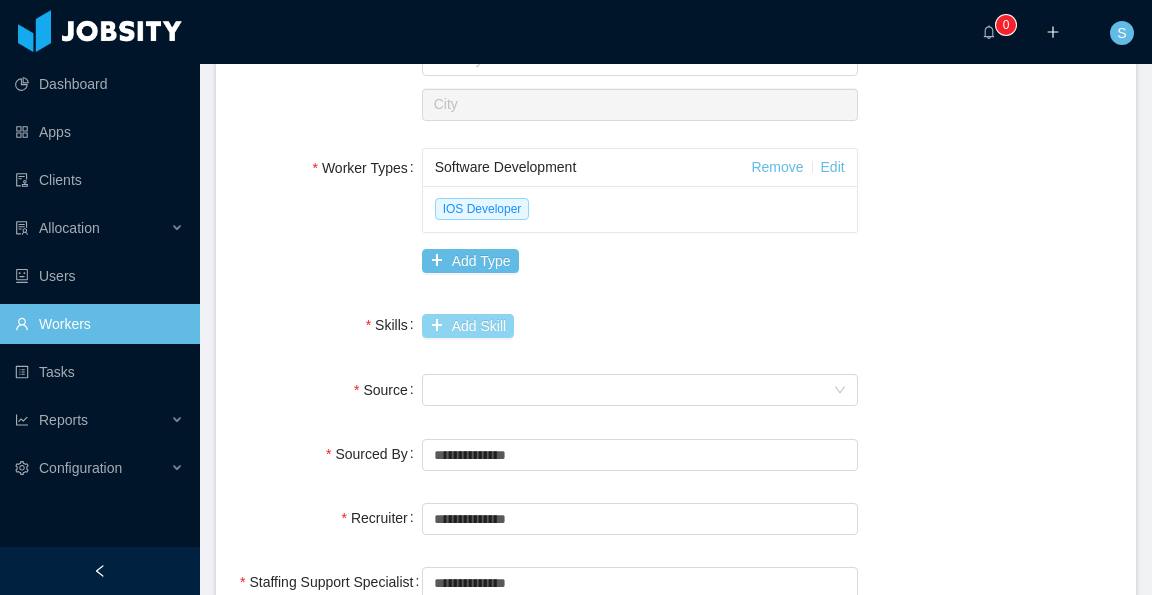 click on "Add Skill" at bounding box center [468, 326] 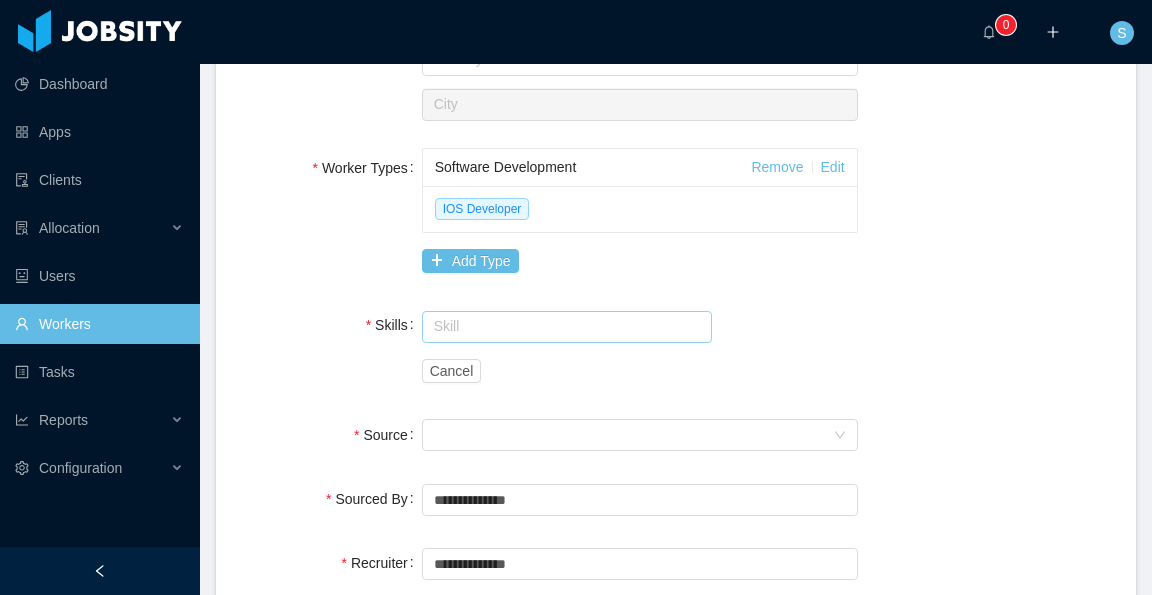 click at bounding box center [567, 327] 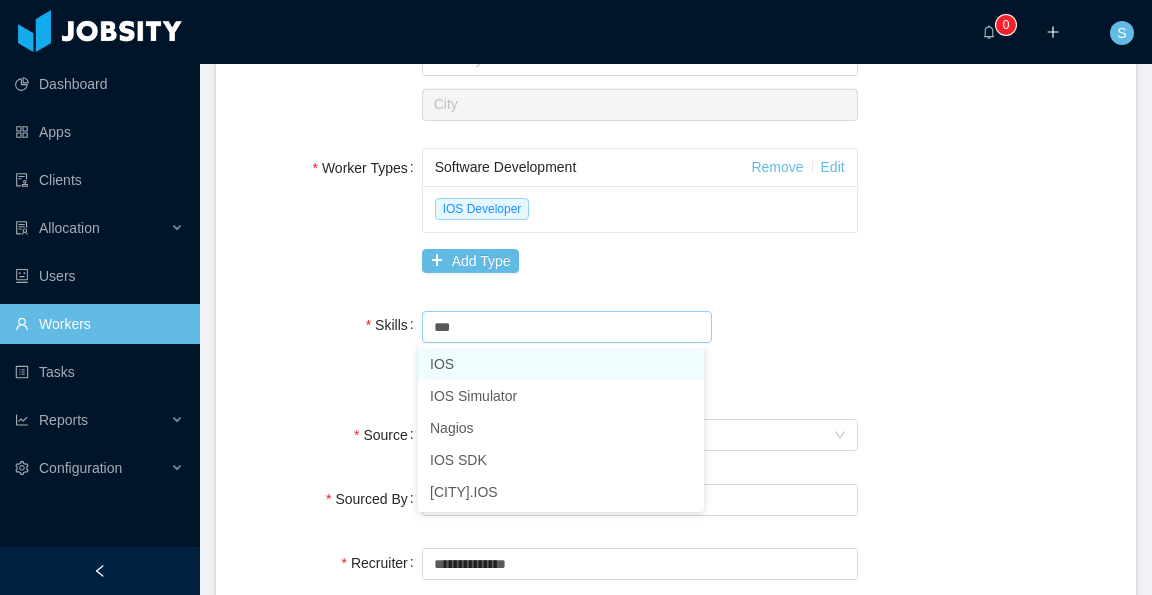 click on "IOS" at bounding box center [561, 364] 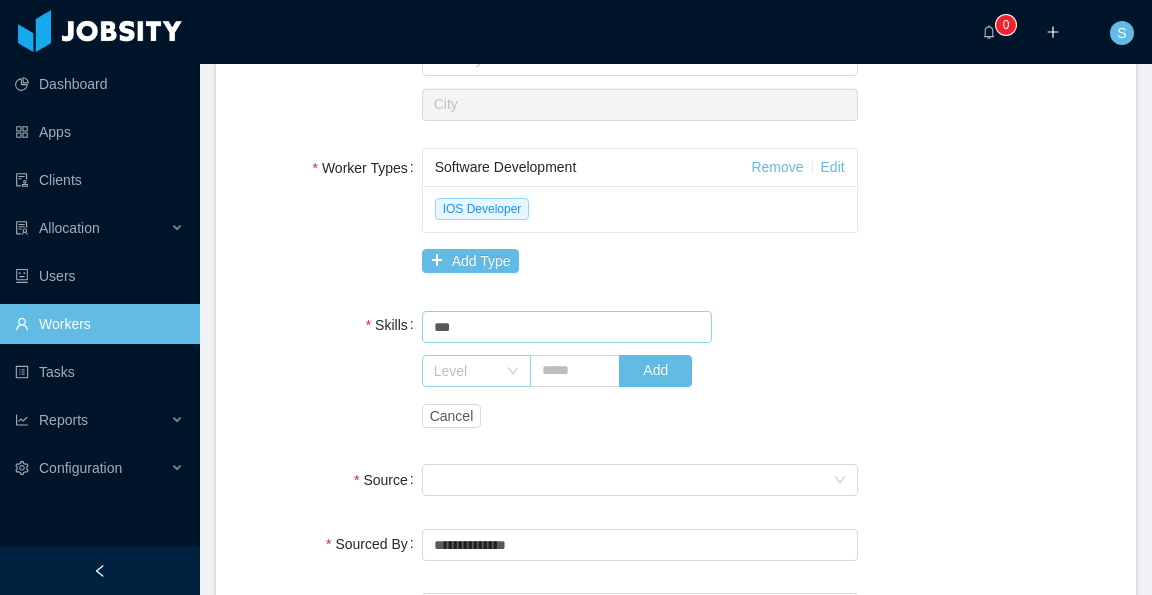 type on "***" 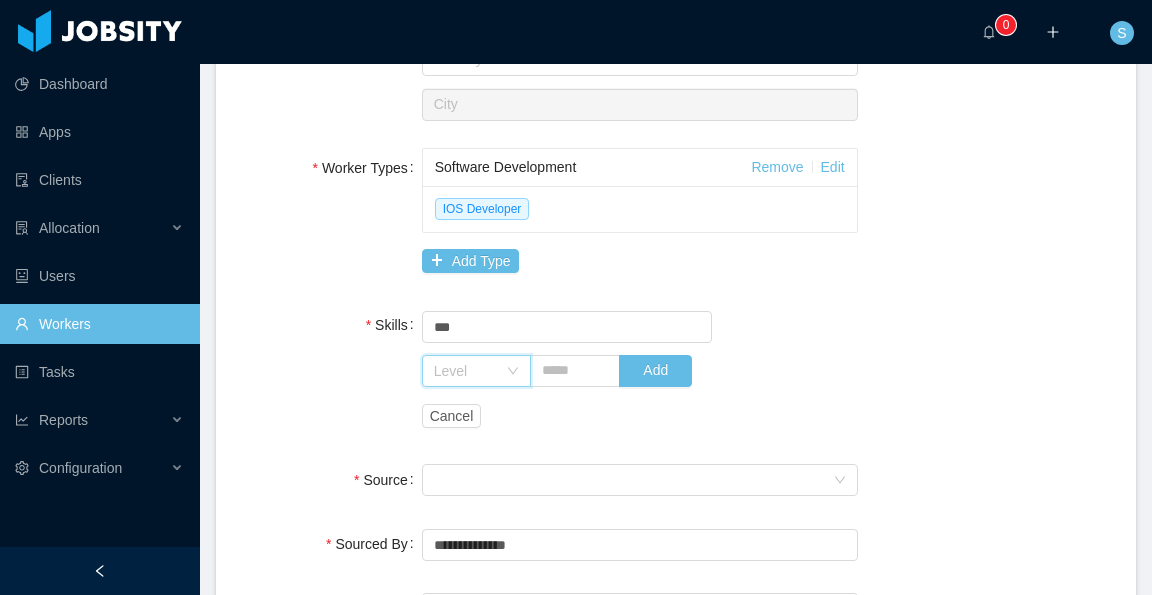 click 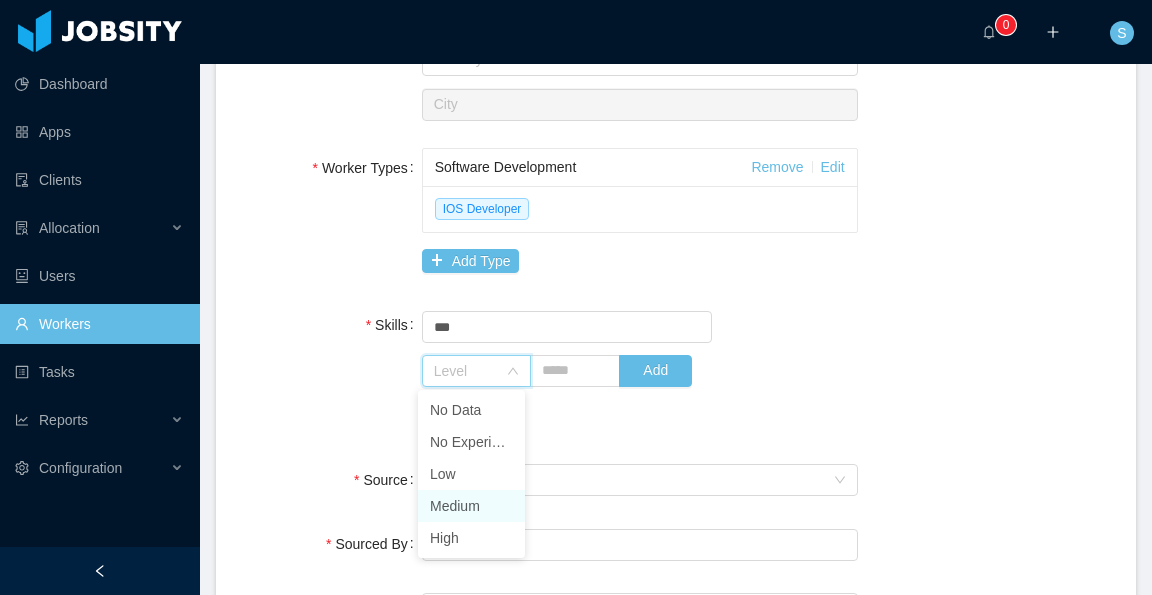 click on "Medium" at bounding box center [471, 506] 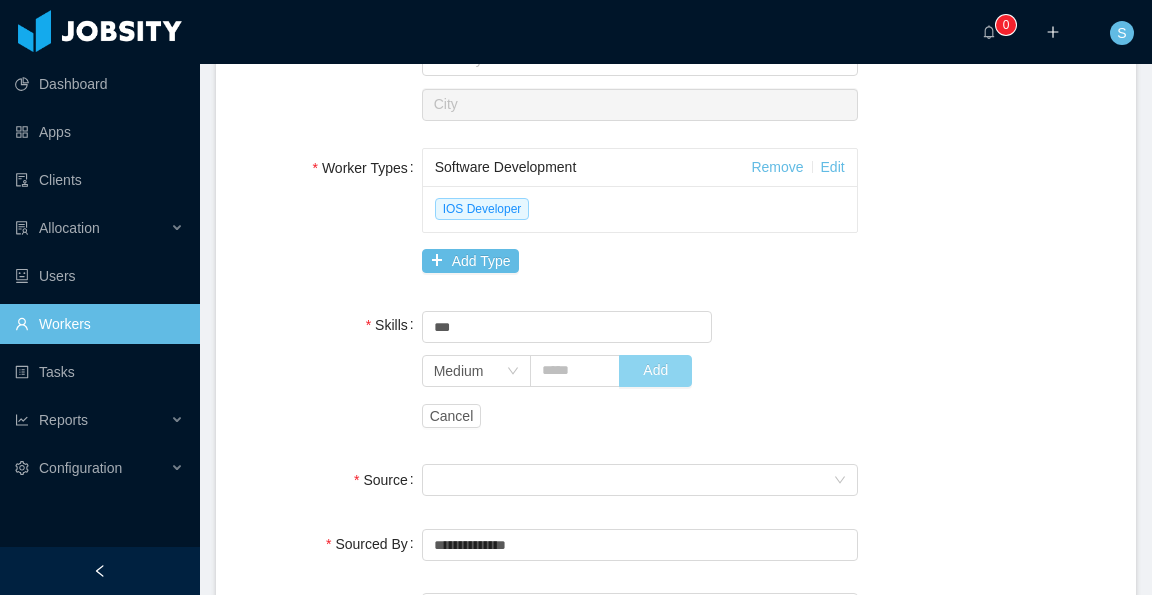 click on "Add" at bounding box center [655, 371] 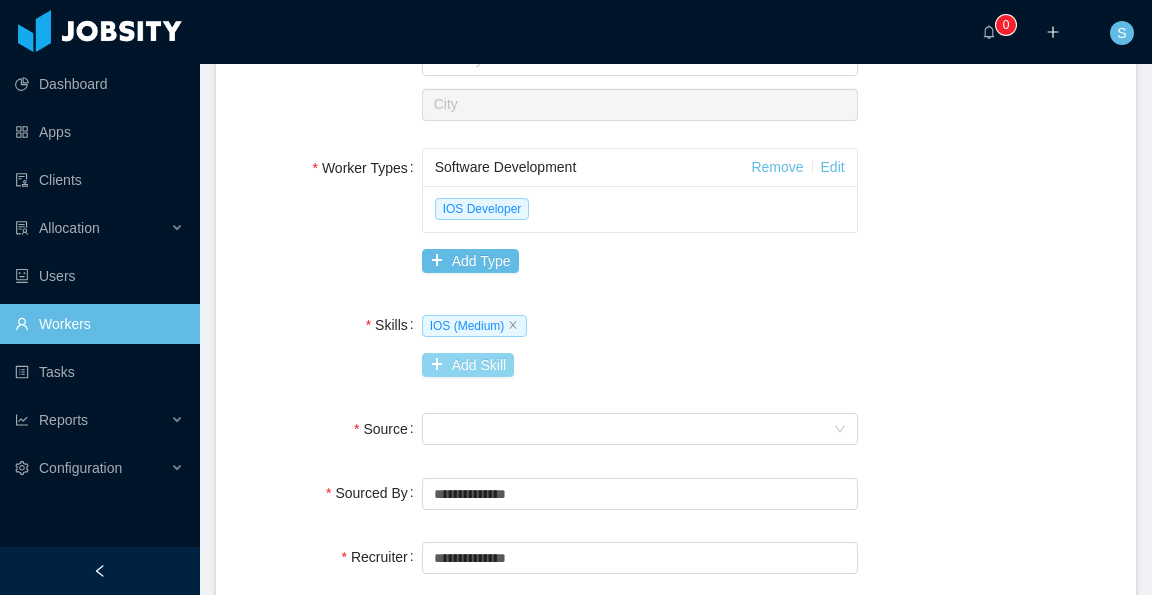 click on "Add Skill" at bounding box center [468, 365] 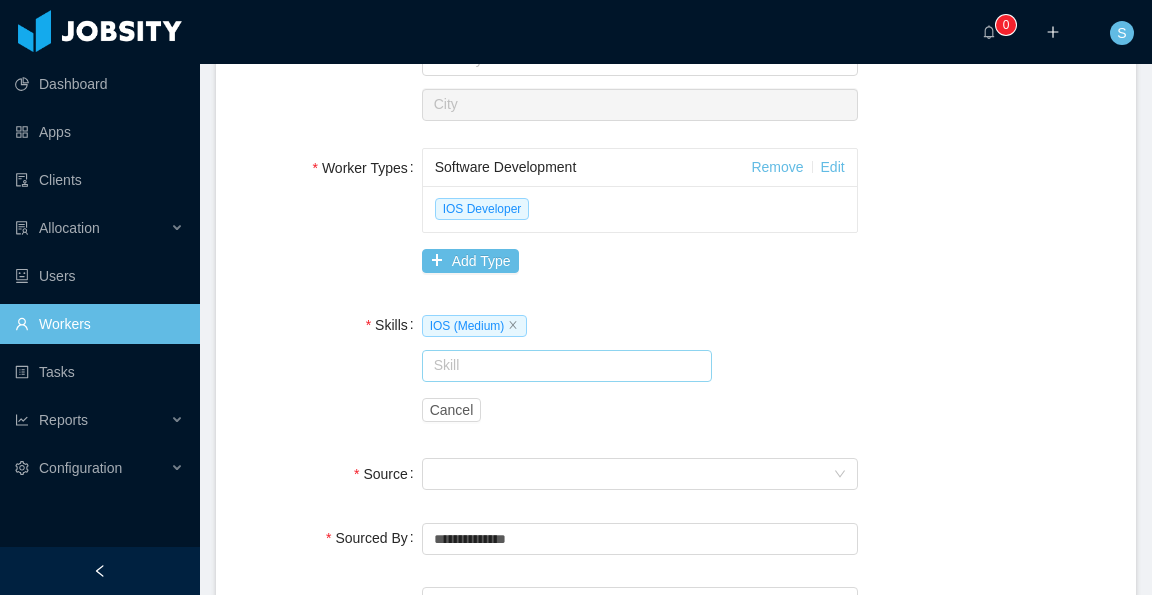 click at bounding box center (567, 366) 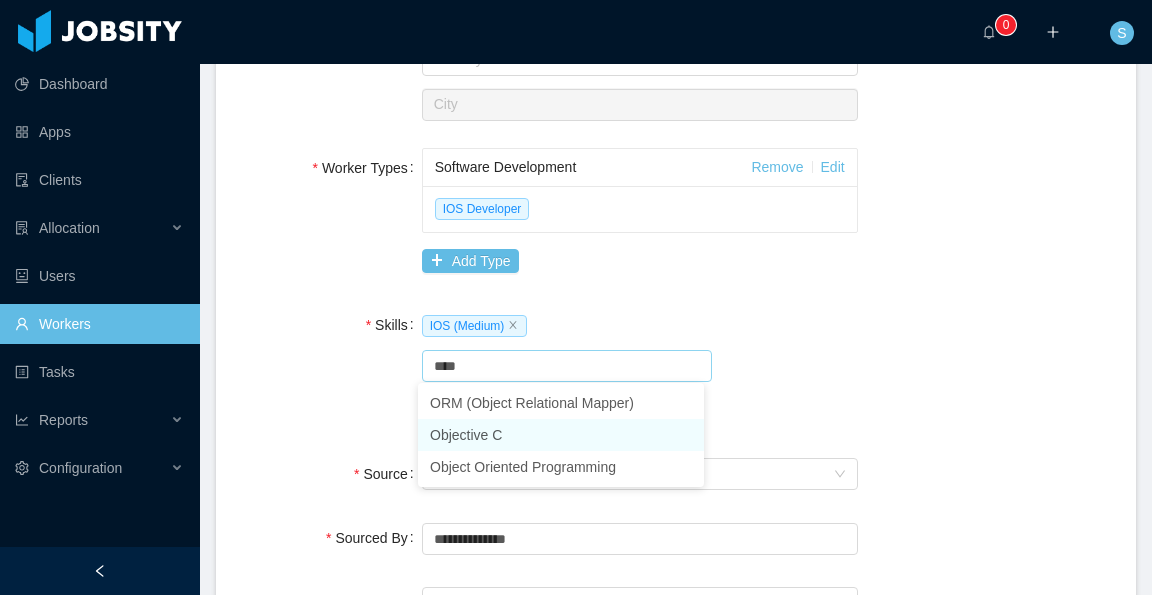 click on "Objective C" at bounding box center (561, 435) 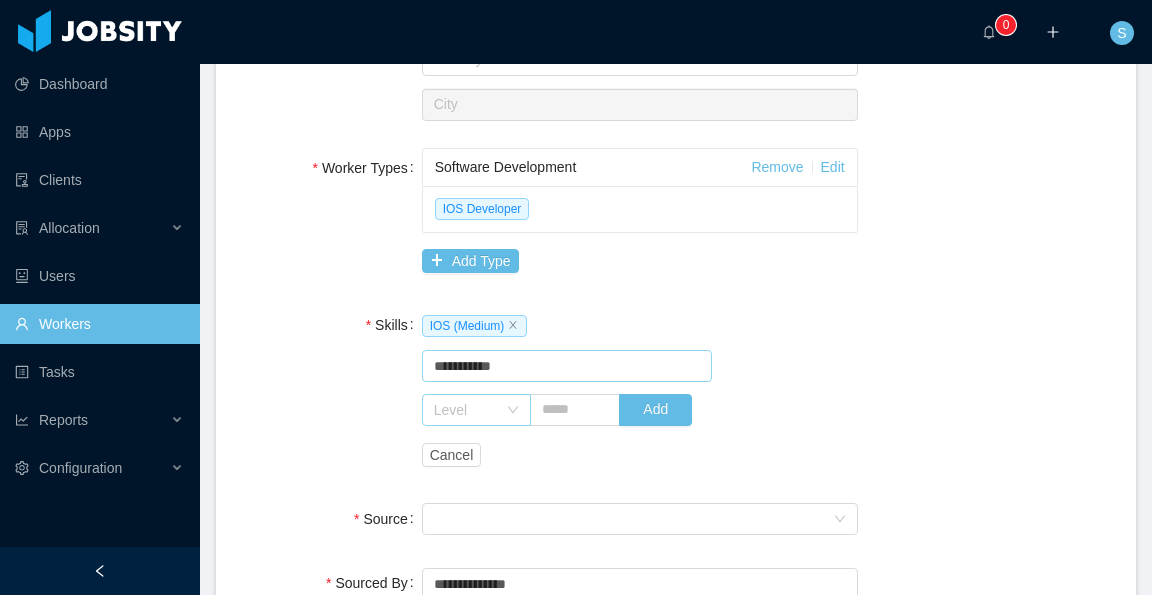 type on "**********" 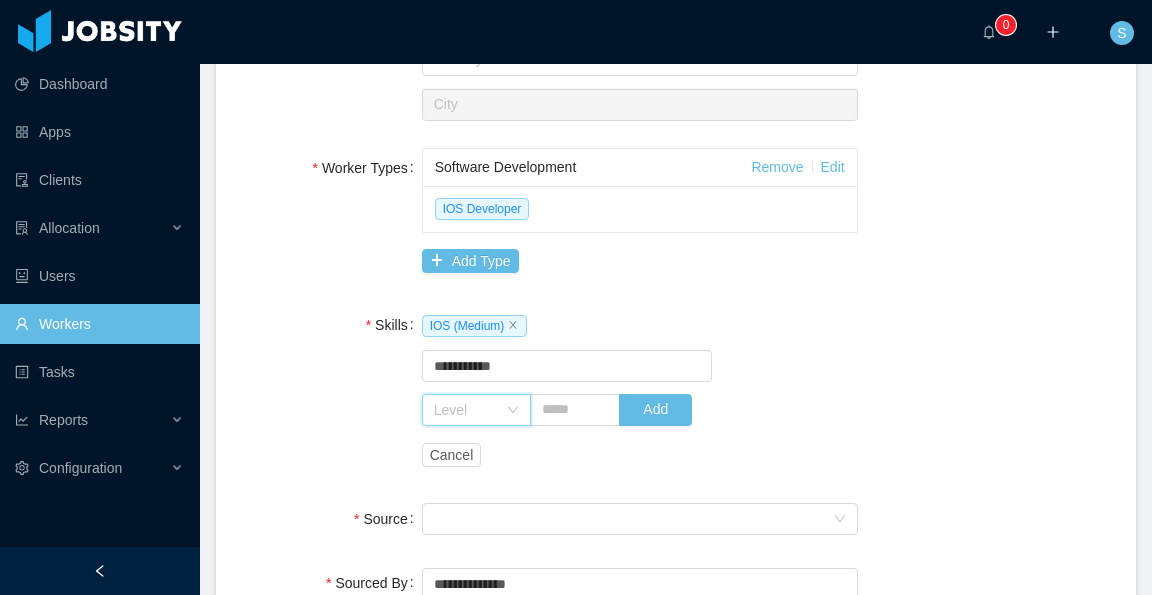 click 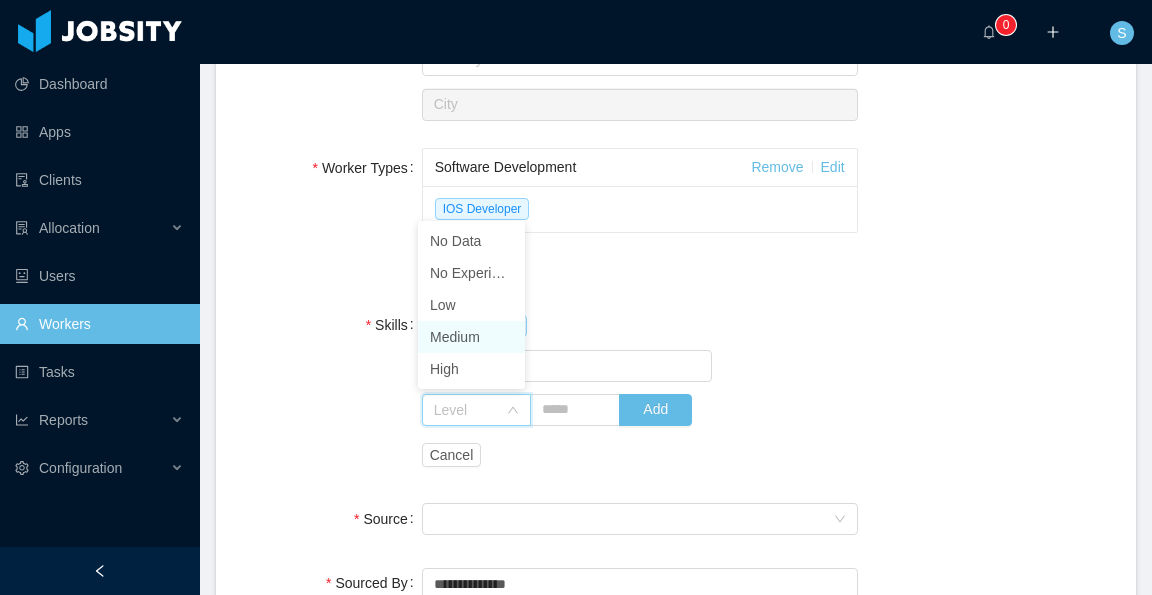 click on "Medium" at bounding box center (471, 337) 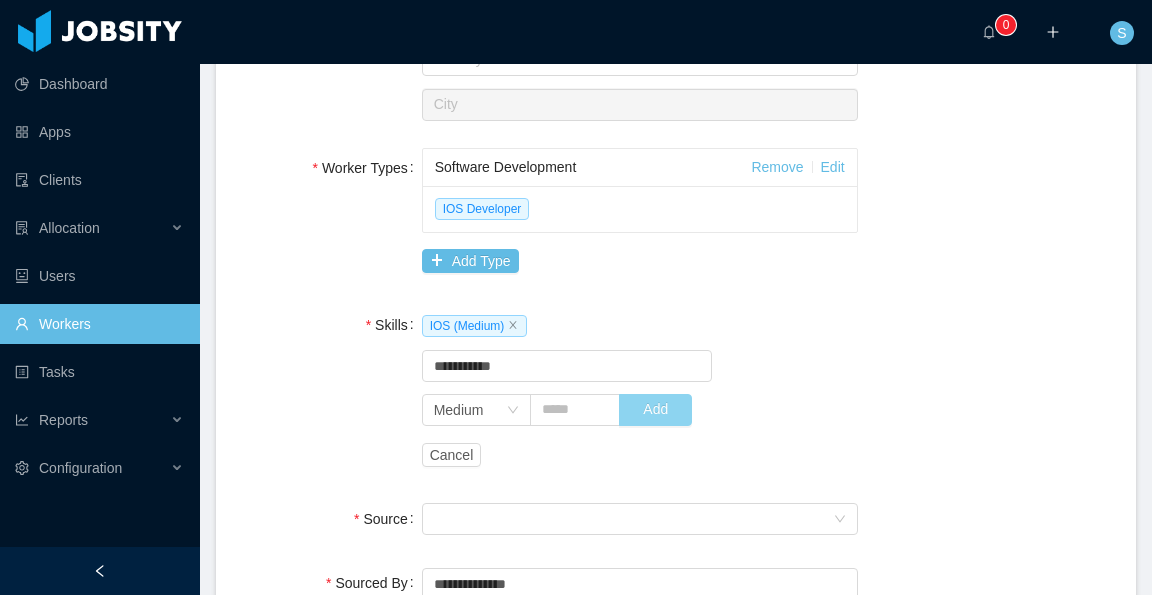 drag, startPoint x: 626, startPoint y: 413, endPoint x: 795, endPoint y: 392, distance: 170.29973 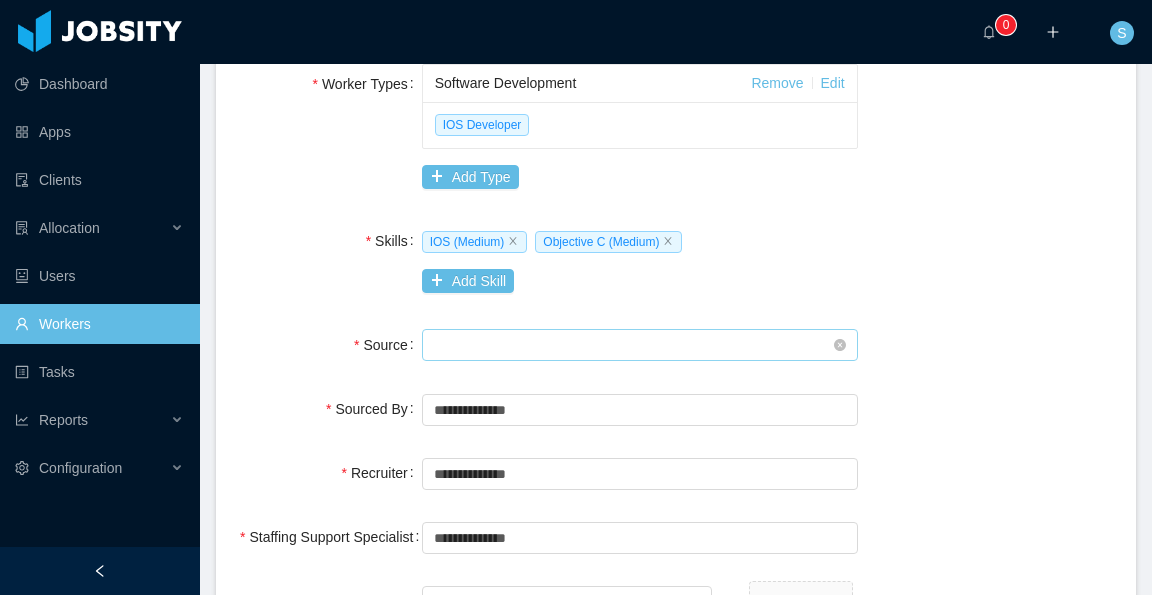 scroll, scrollTop: 600, scrollLeft: 0, axis: vertical 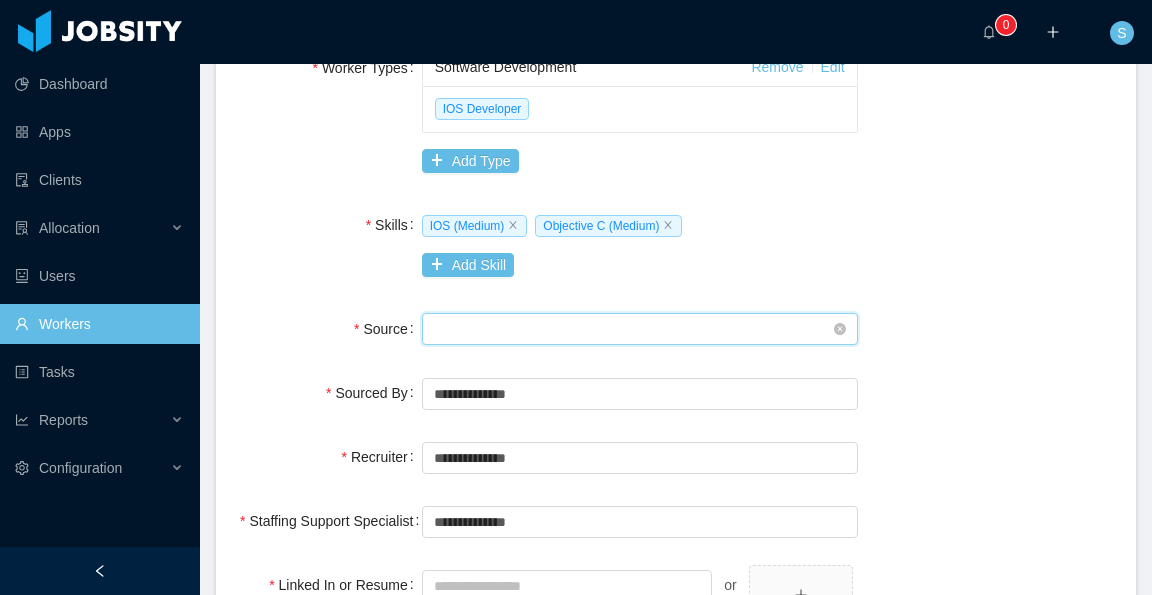 click on "Seniority" at bounding box center (633, 329) 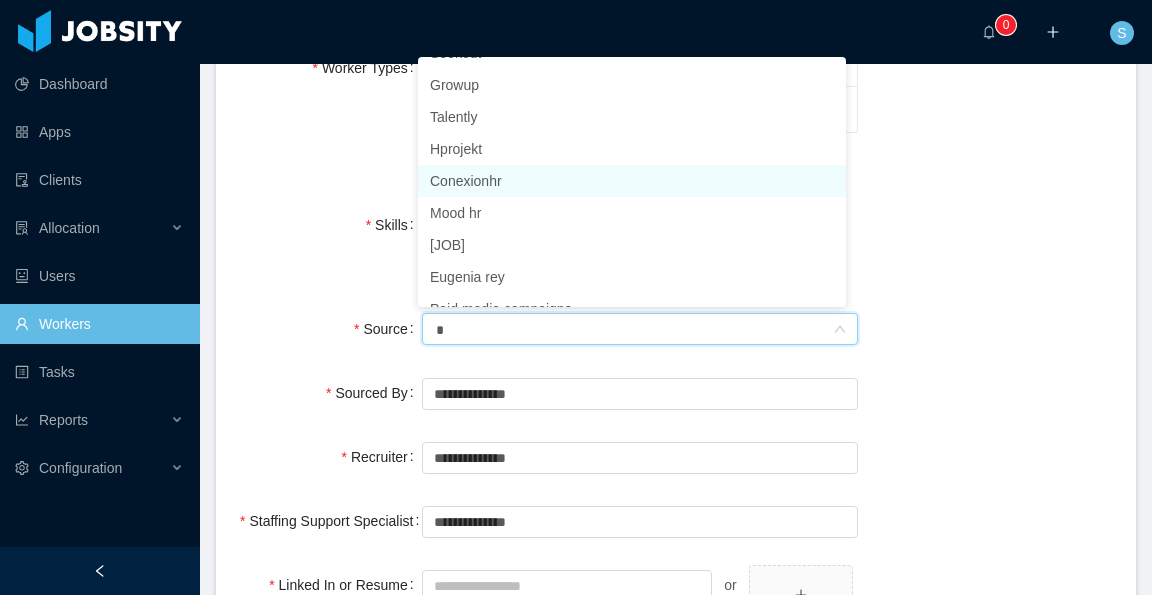scroll, scrollTop: 4, scrollLeft: 0, axis: vertical 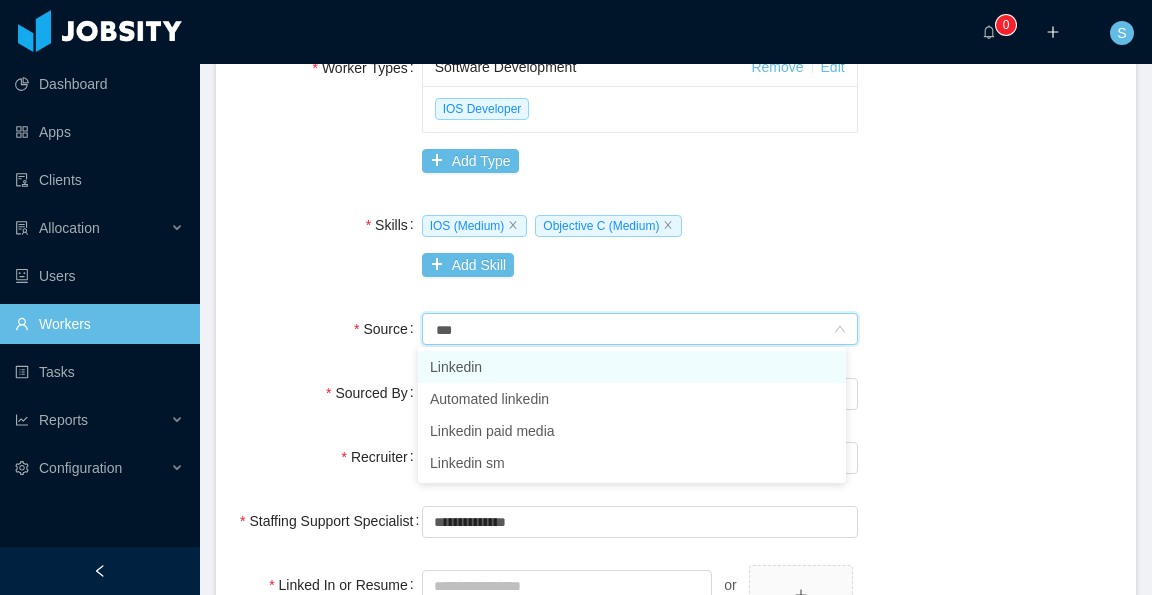 type on "****" 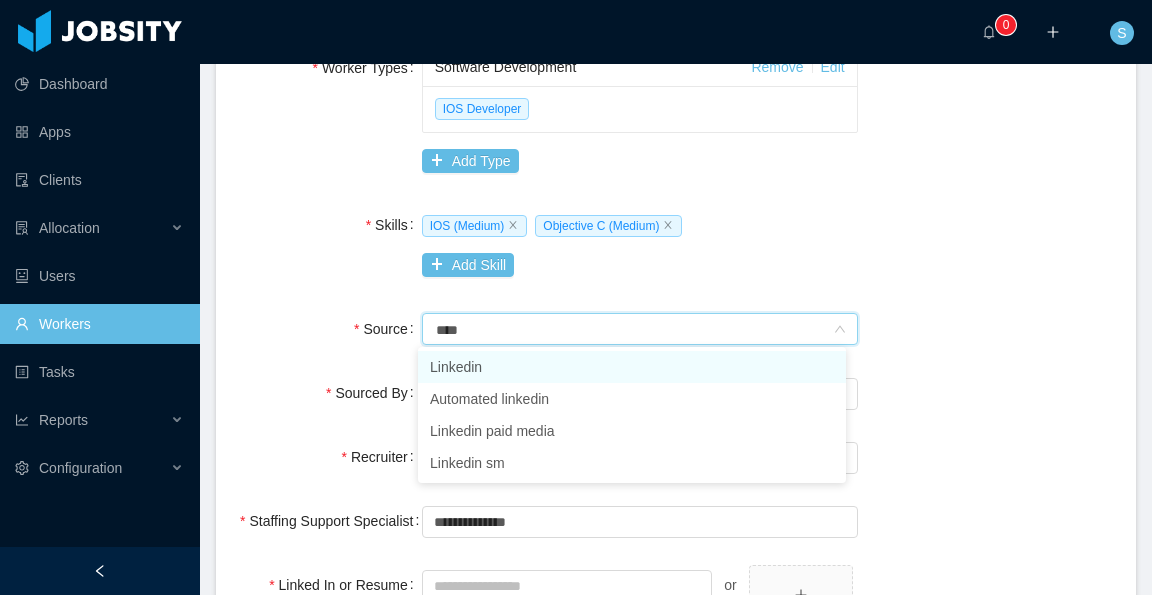 click on "Linkedin" at bounding box center [632, 367] 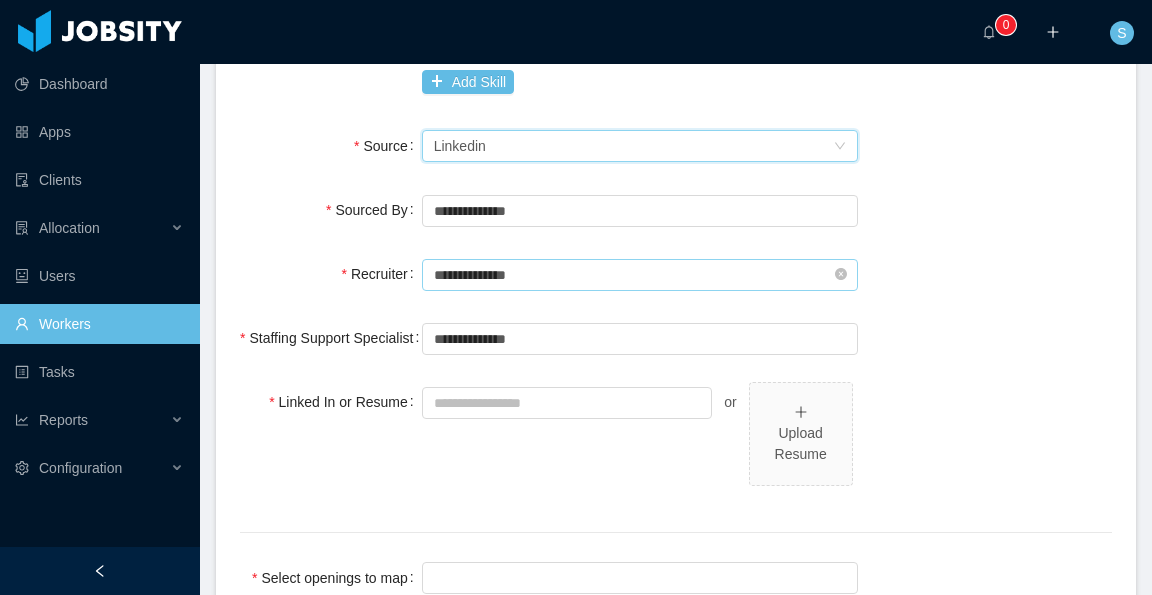 scroll, scrollTop: 800, scrollLeft: 0, axis: vertical 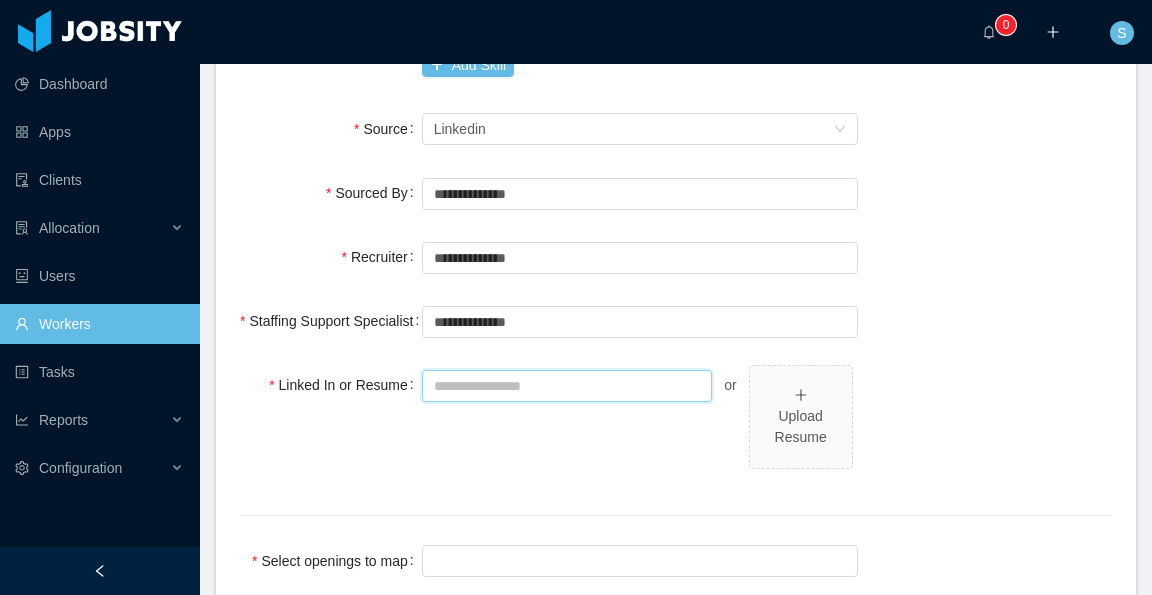 click on "Linked In or Resume" at bounding box center (567, 386) 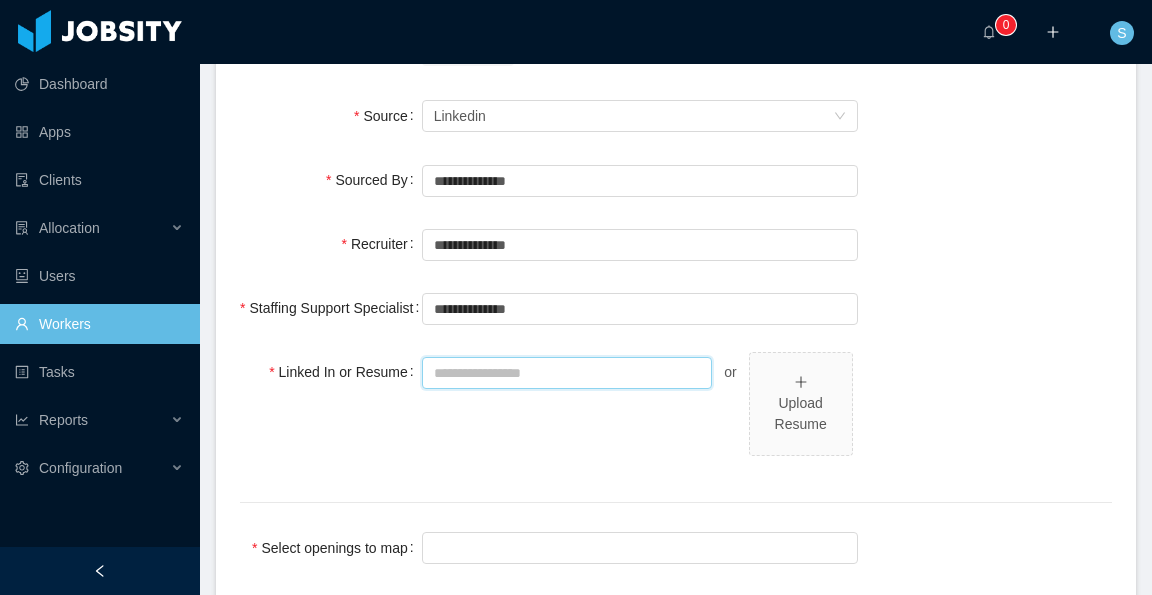 scroll, scrollTop: 800, scrollLeft: 0, axis: vertical 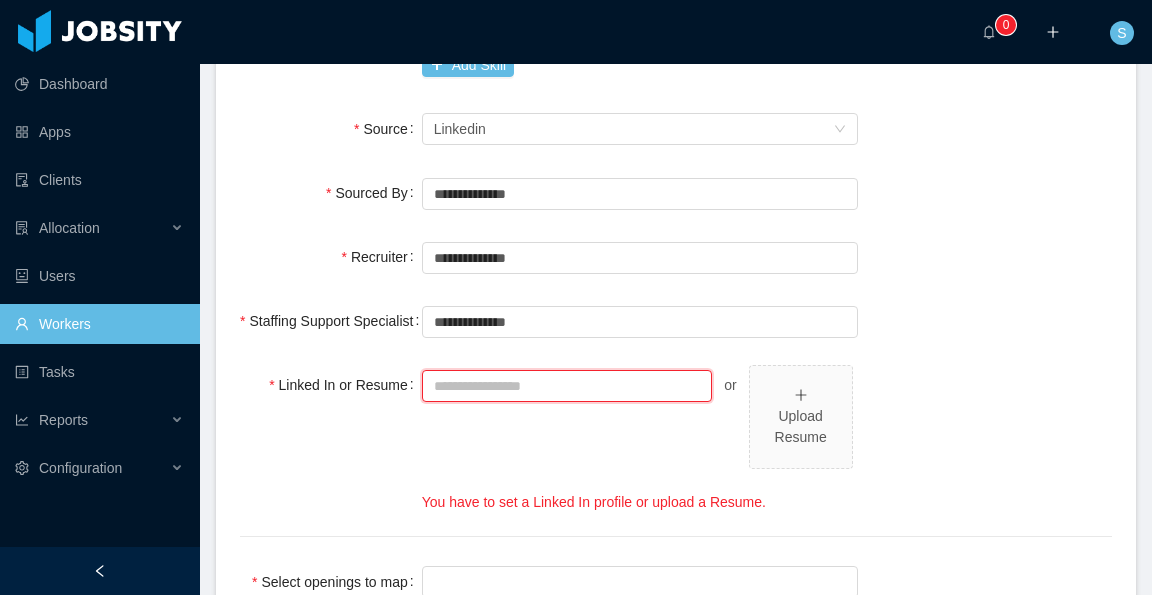 click on "Linked In or Resume" at bounding box center [567, 386] 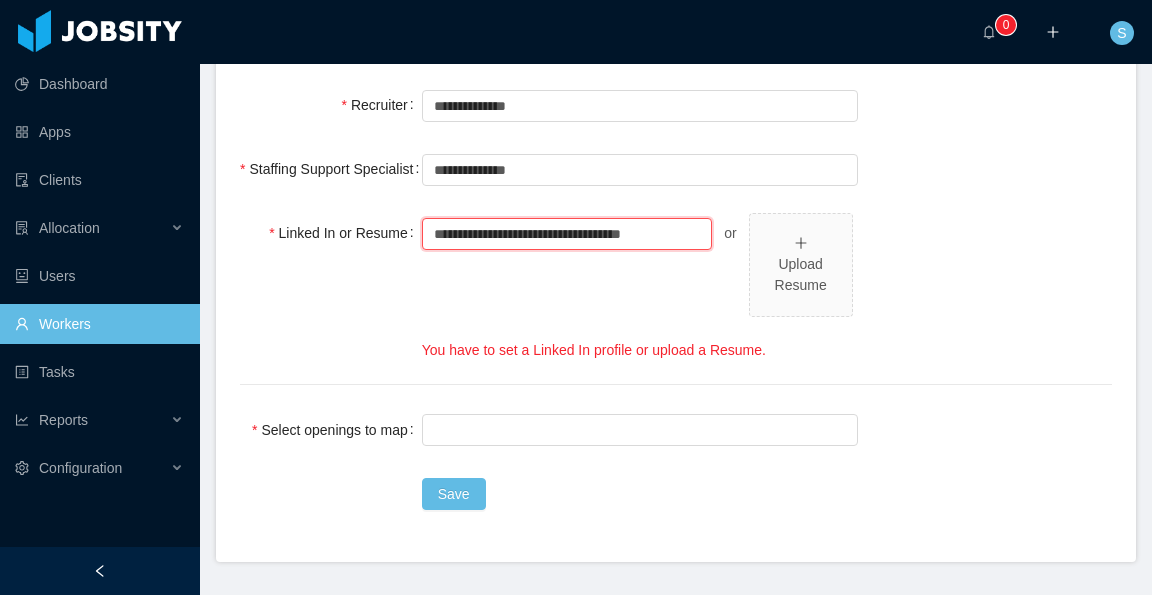 scroll, scrollTop: 1001, scrollLeft: 0, axis: vertical 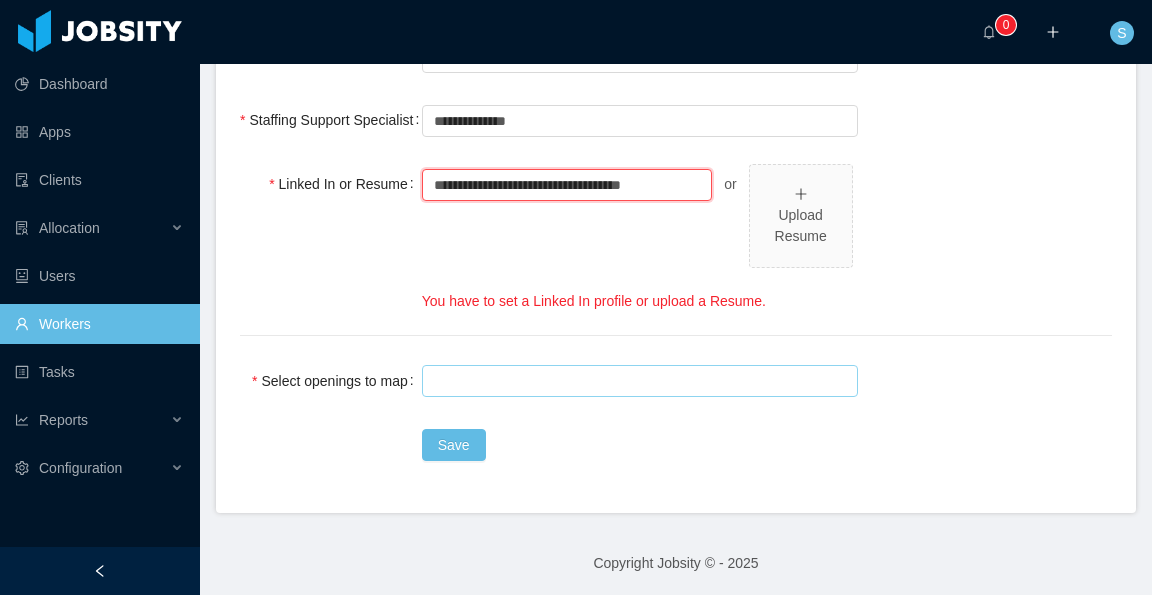 type on "**********" 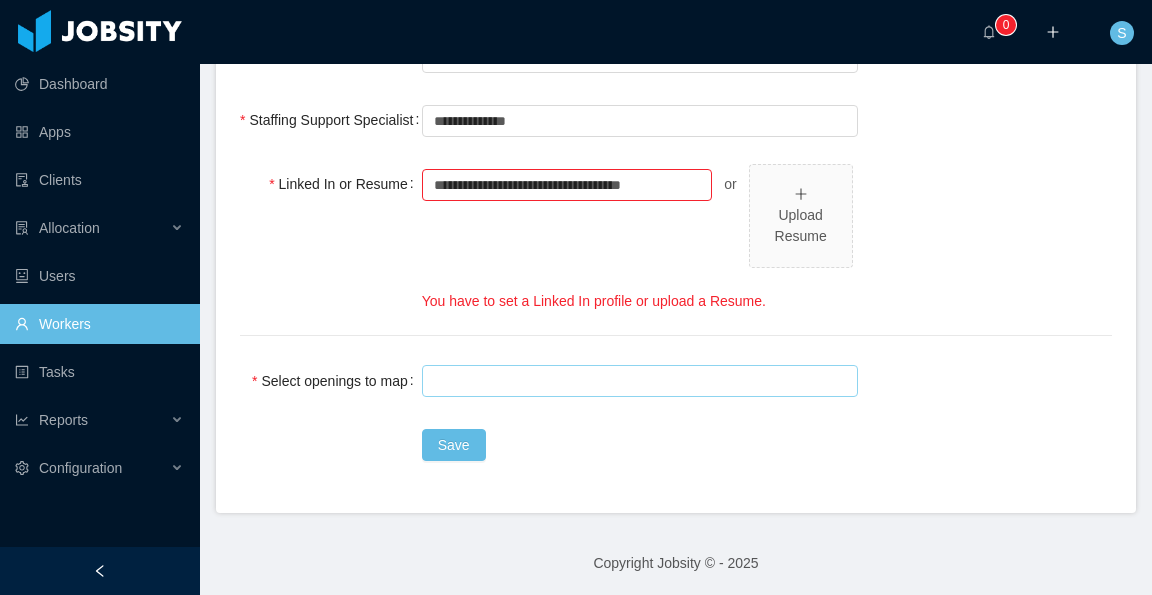 click at bounding box center [637, 381] 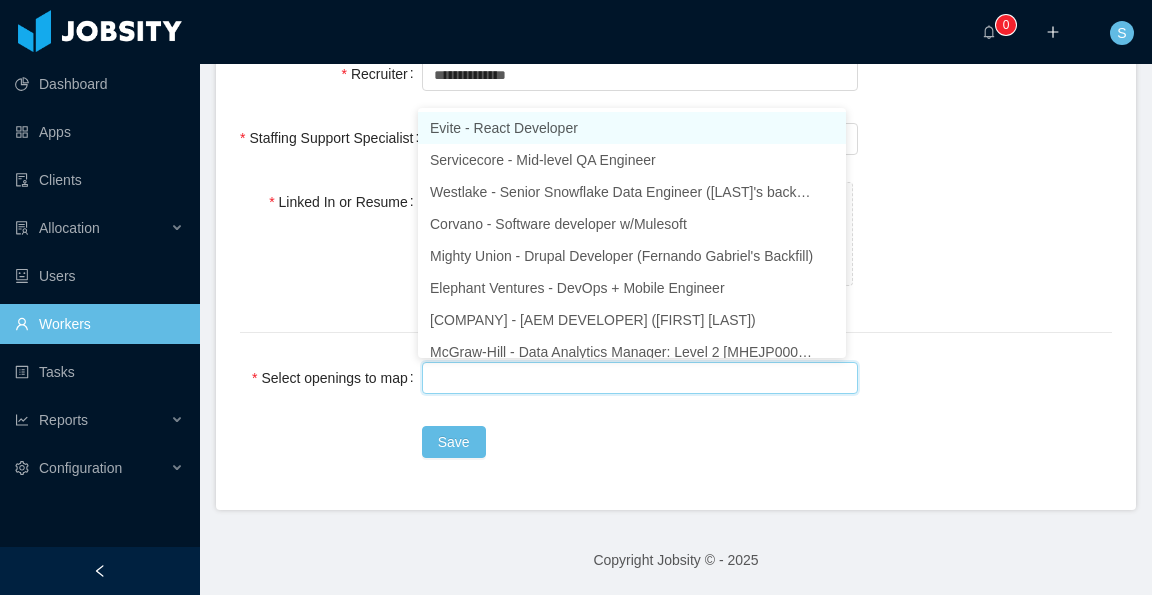 scroll, scrollTop: 980, scrollLeft: 0, axis: vertical 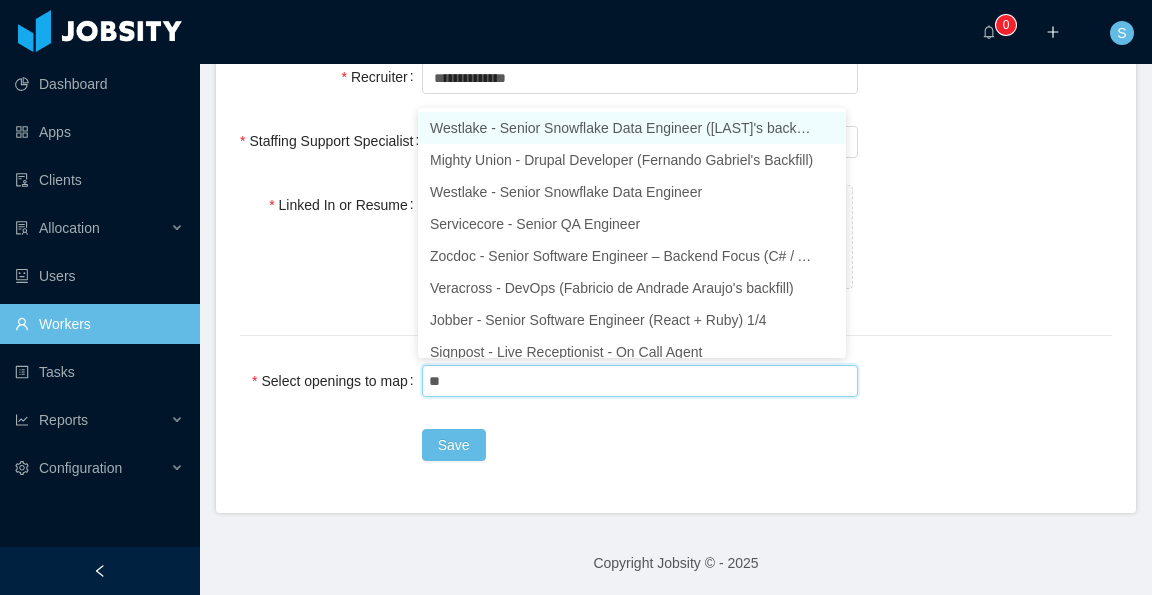 type on "***" 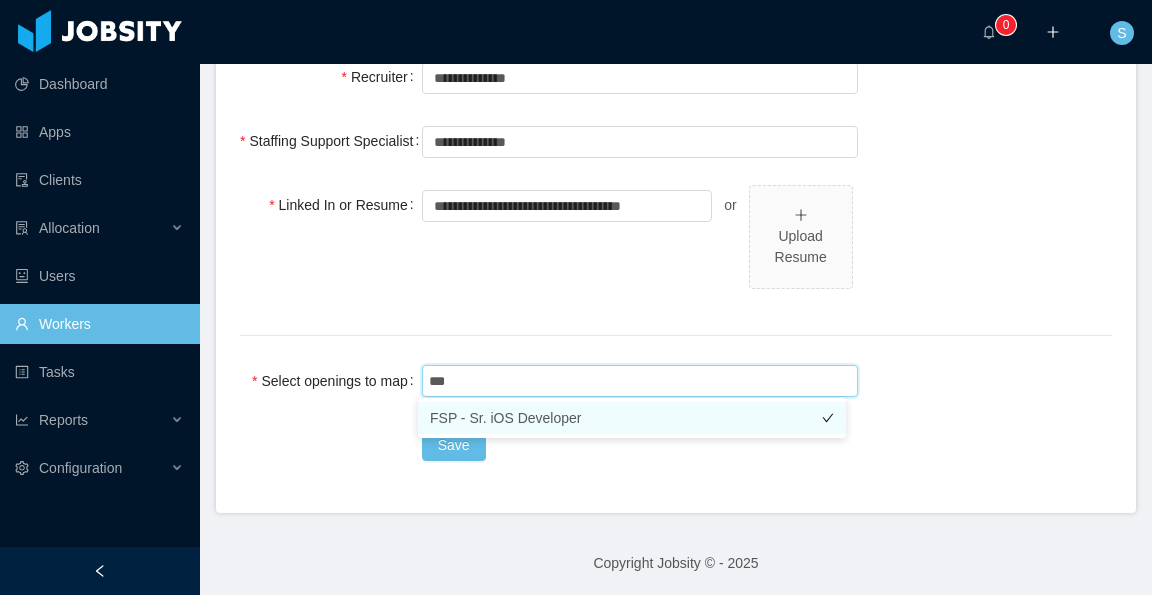click on "FSP - Sr. iOS Developer" at bounding box center [632, 418] 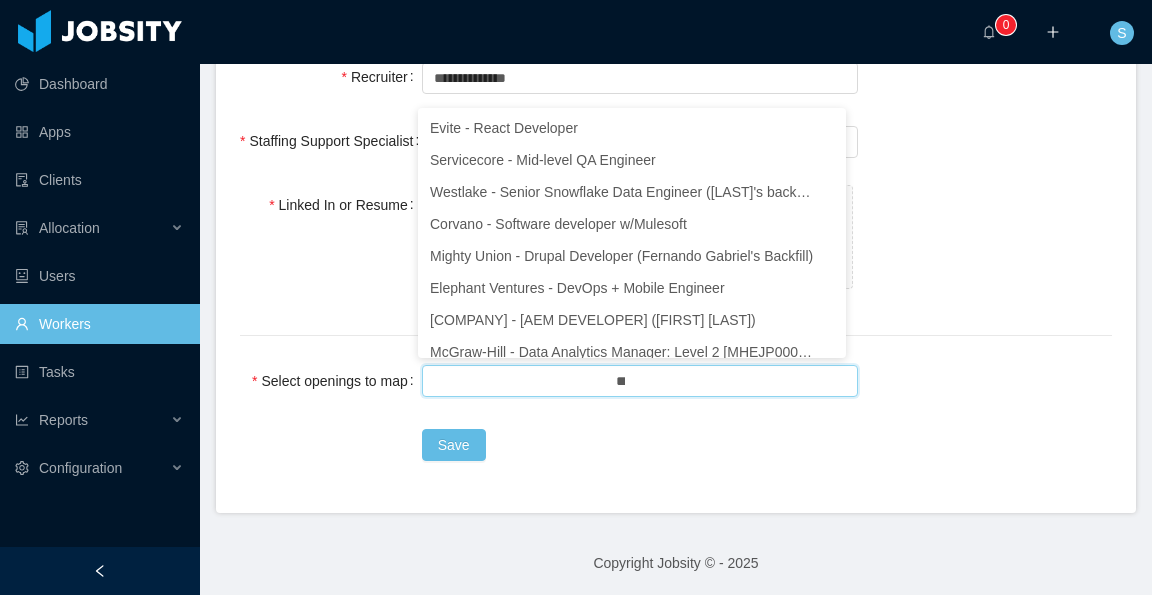 type 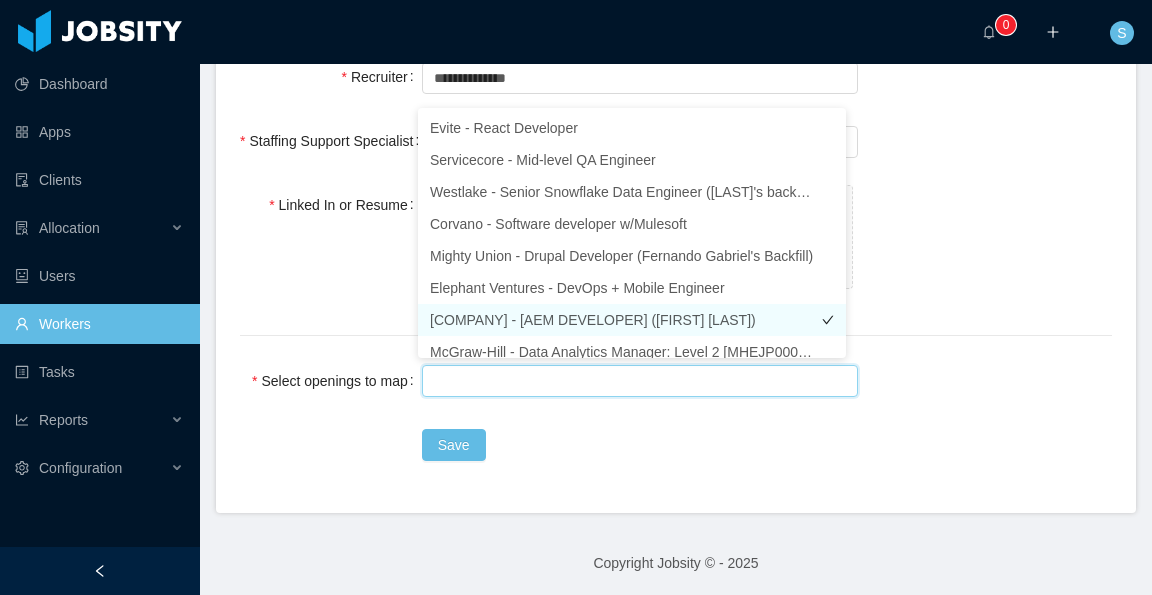 scroll, scrollTop: 10, scrollLeft: 0, axis: vertical 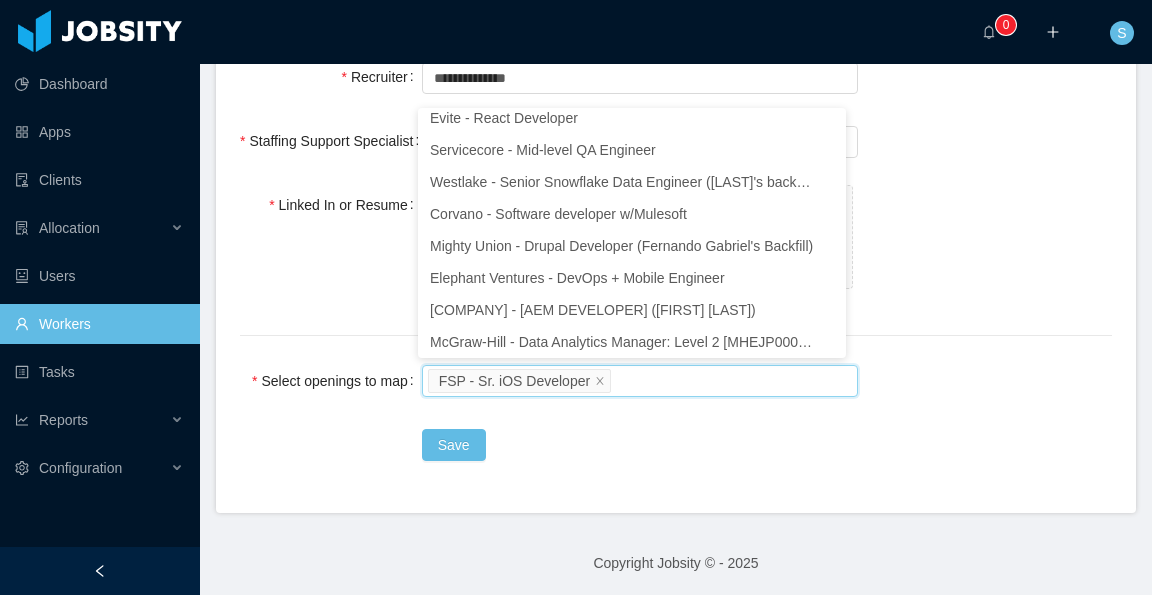 click on "**********" at bounding box center [676, 248] 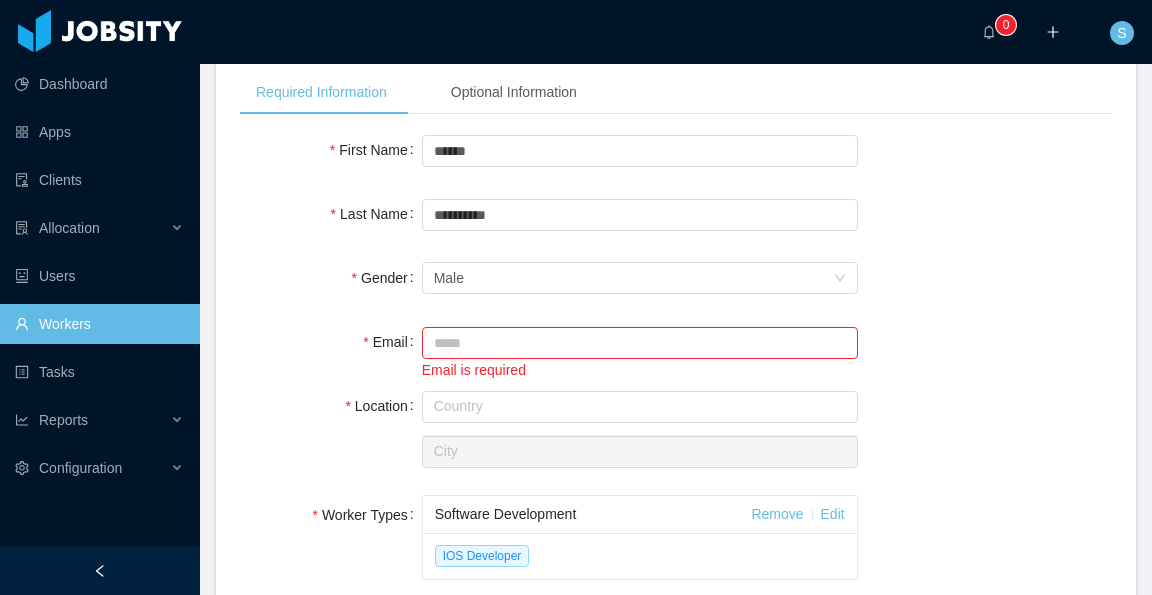 scroll, scrollTop: 80, scrollLeft: 0, axis: vertical 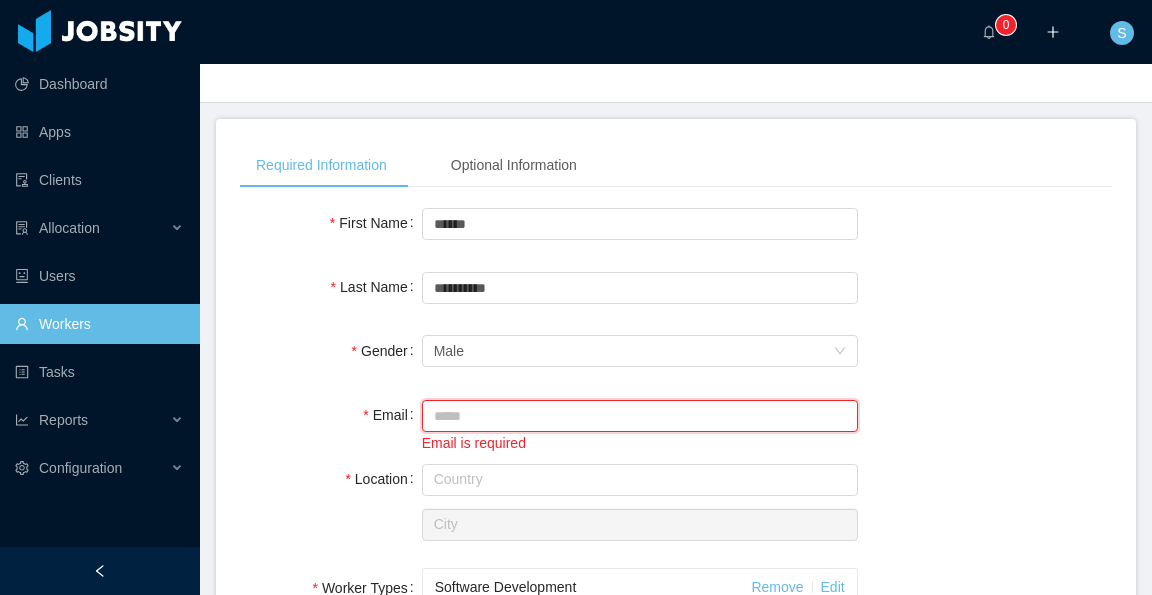 click on "Email" at bounding box center [640, 416] 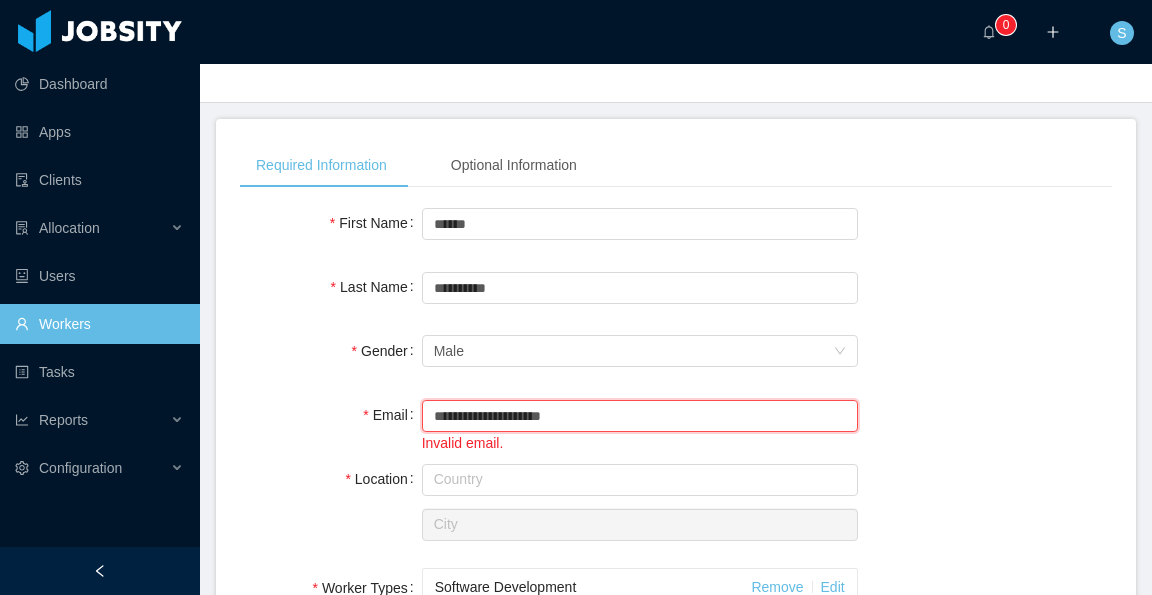 type on "**********" 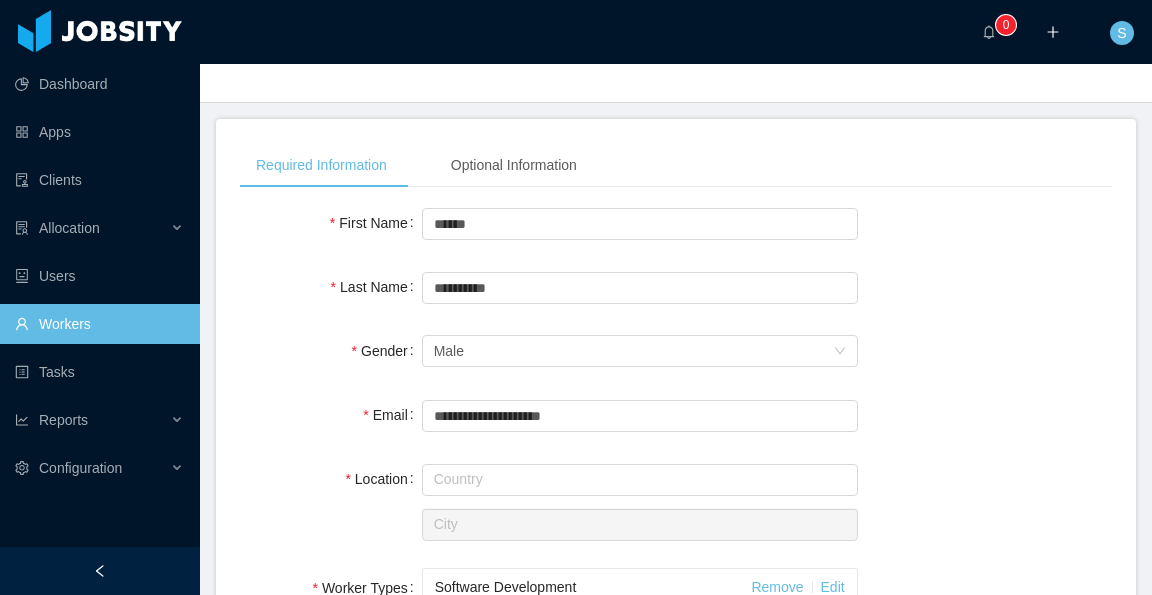 click on "Gender Select gender Male" at bounding box center (676, 351) 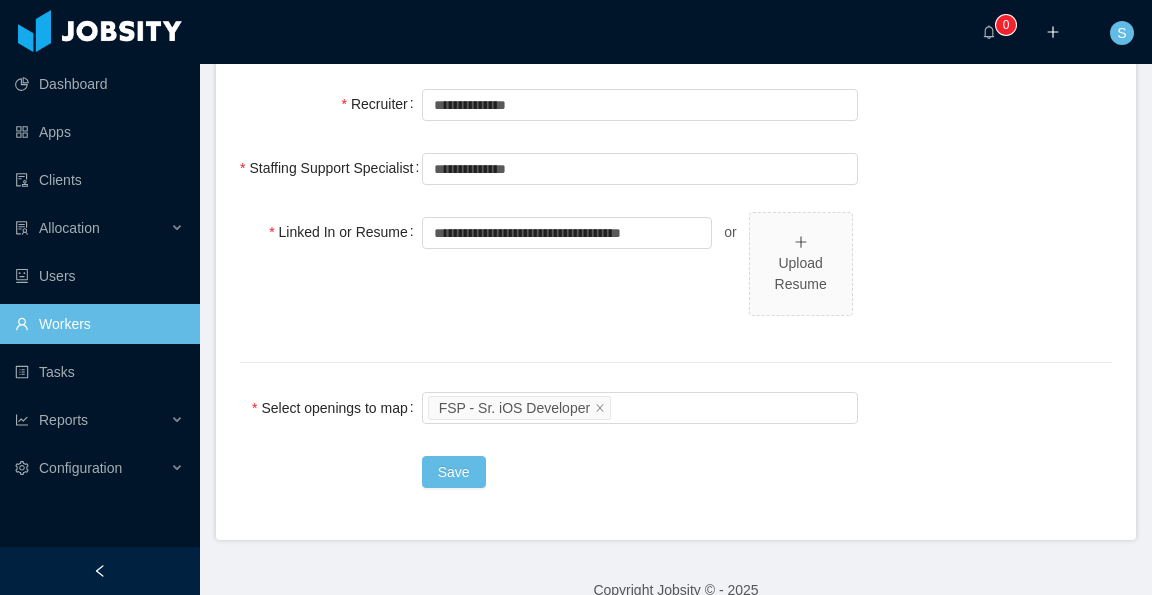 scroll, scrollTop: 980, scrollLeft: 0, axis: vertical 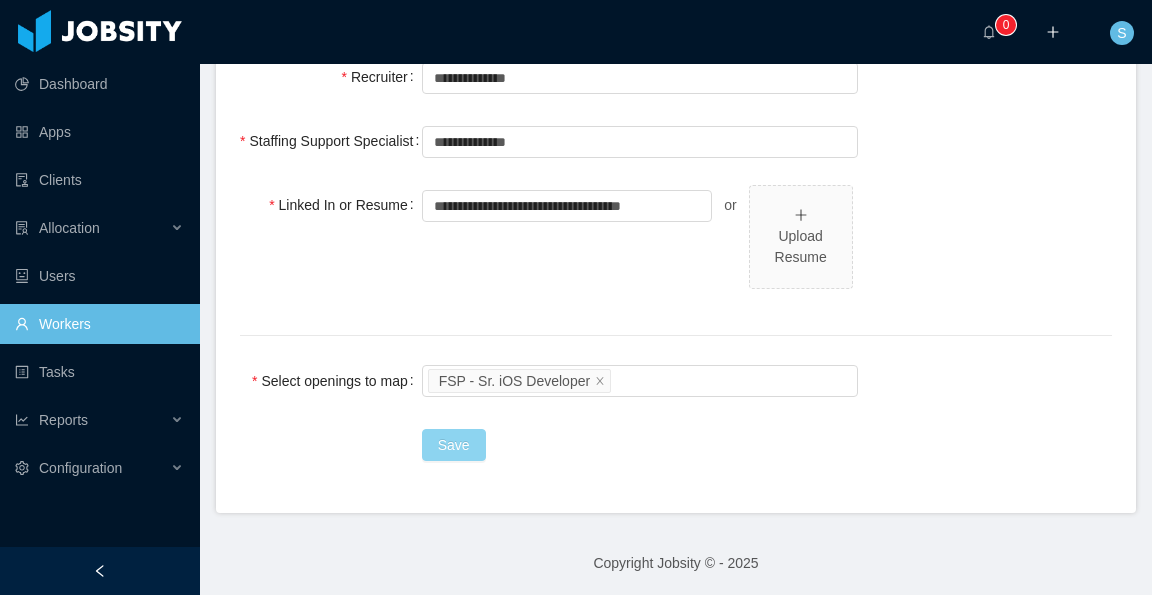click on "Save" at bounding box center (454, 445) 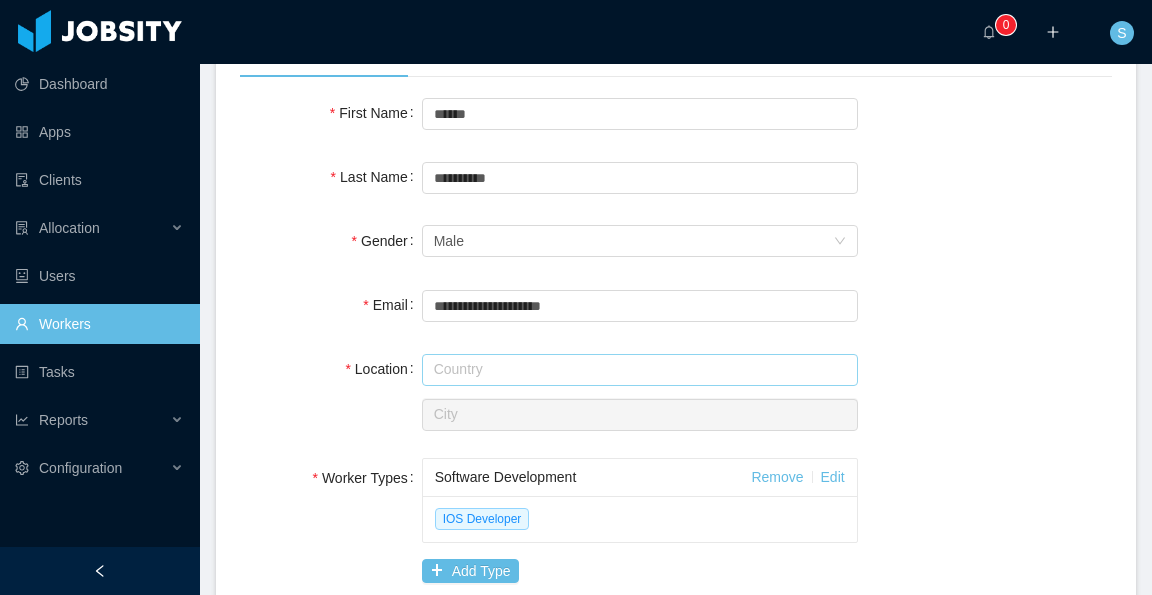 scroll, scrollTop: 200, scrollLeft: 0, axis: vertical 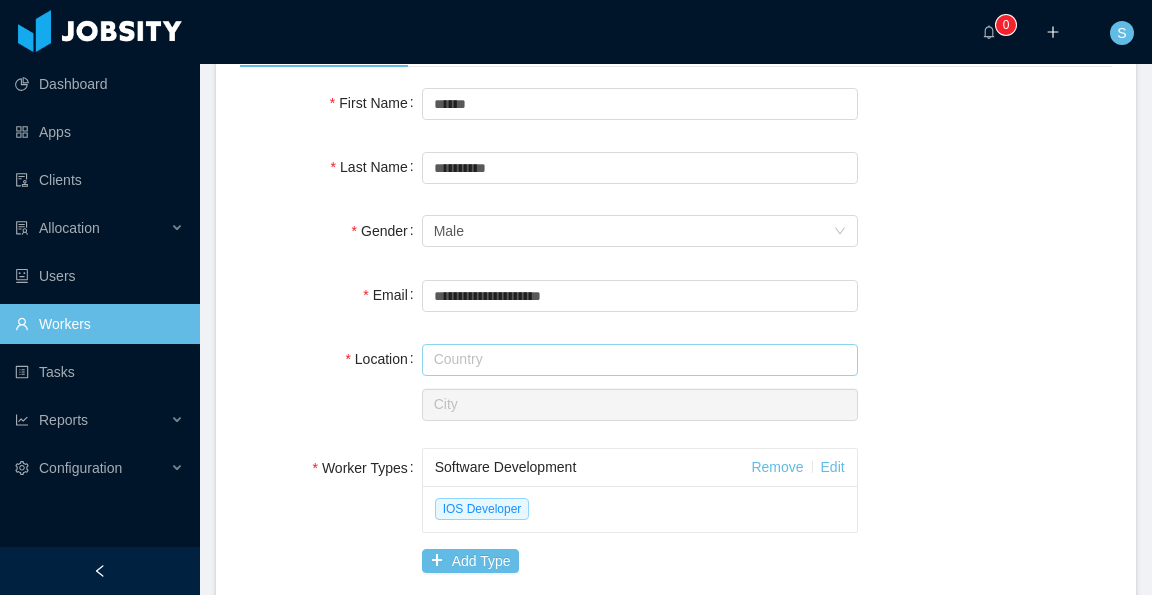click at bounding box center [640, 360] 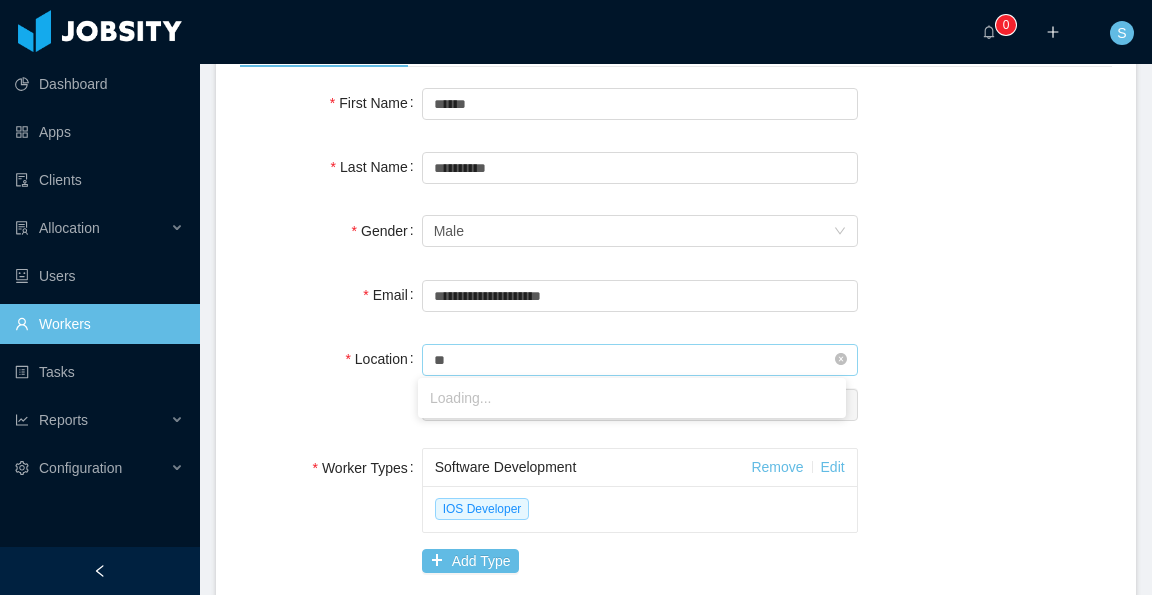 type on "*" 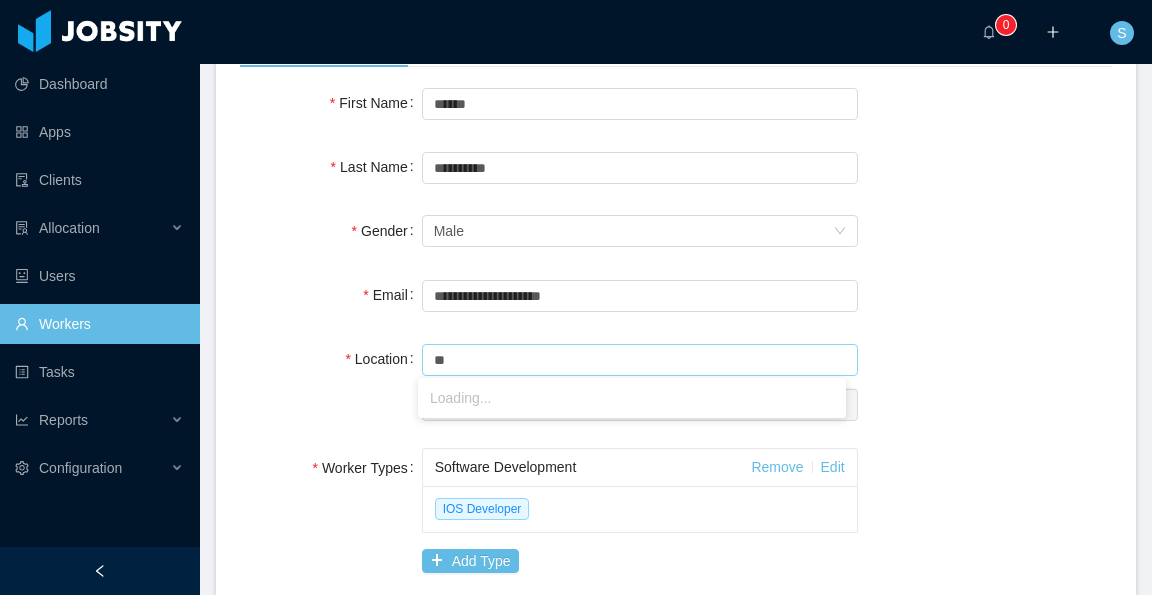type on "*" 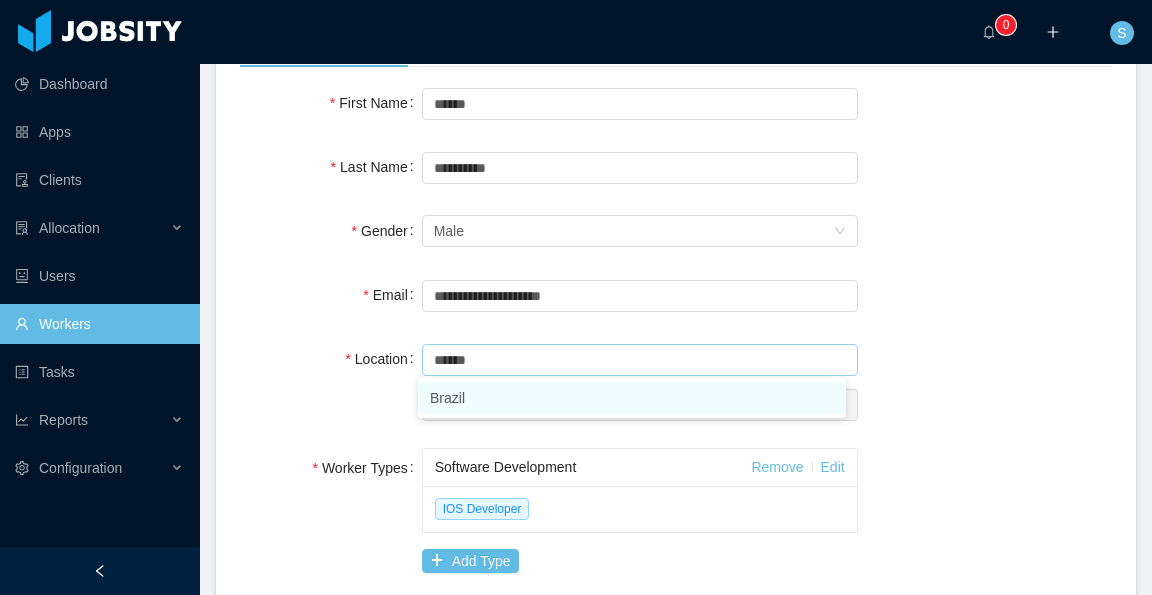 click on "Brazil" at bounding box center [632, 398] 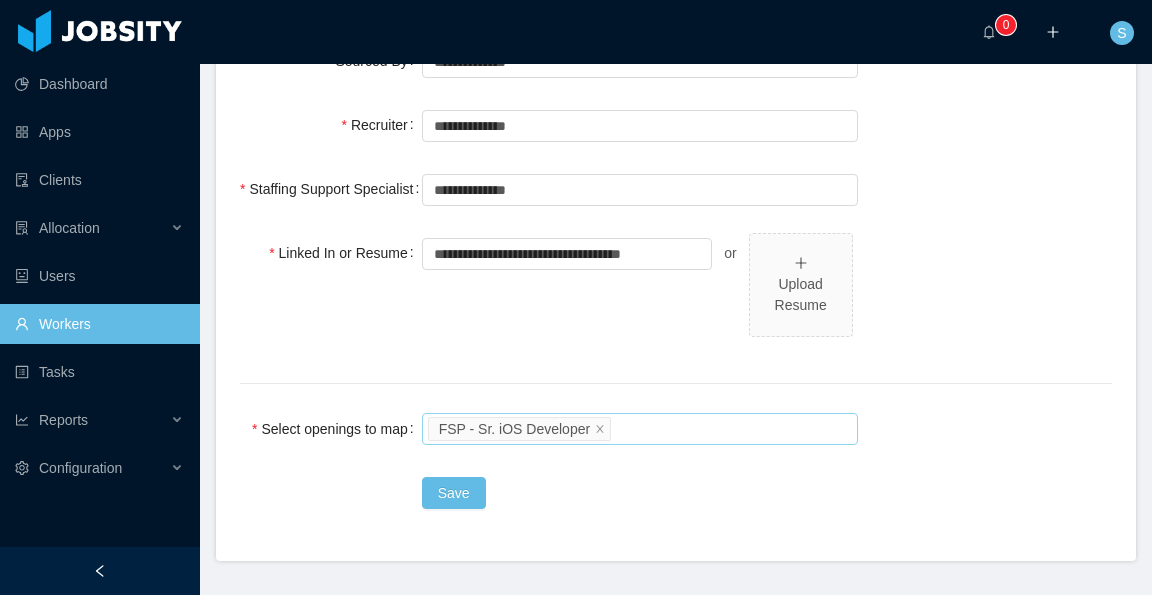 scroll, scrollTop: 980, scrollLeft: 0, axis: vertical 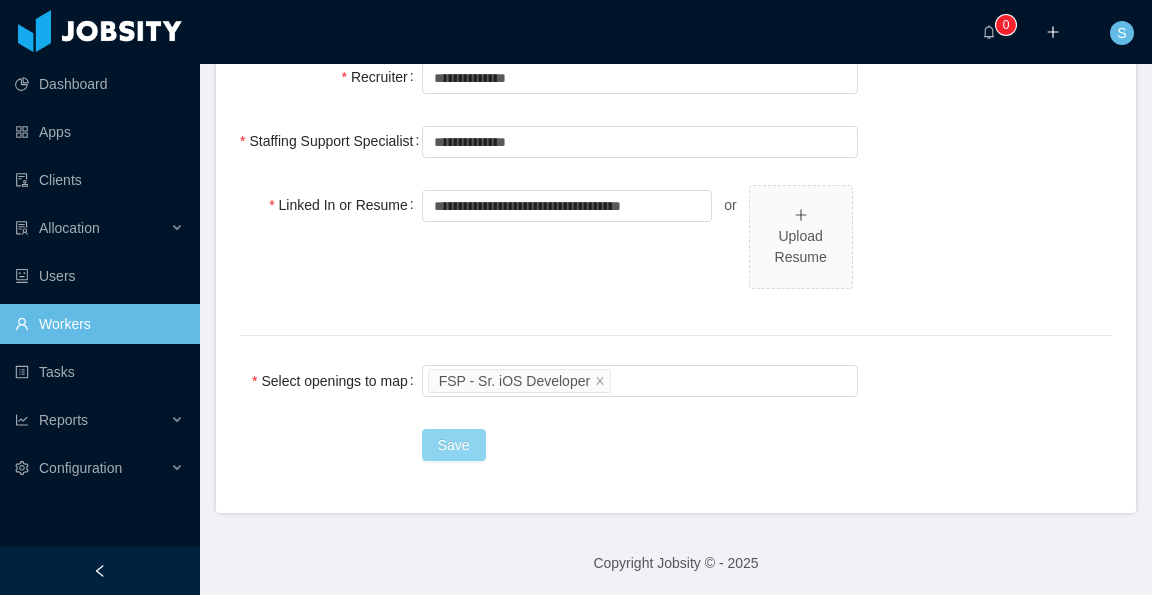 type on "******" 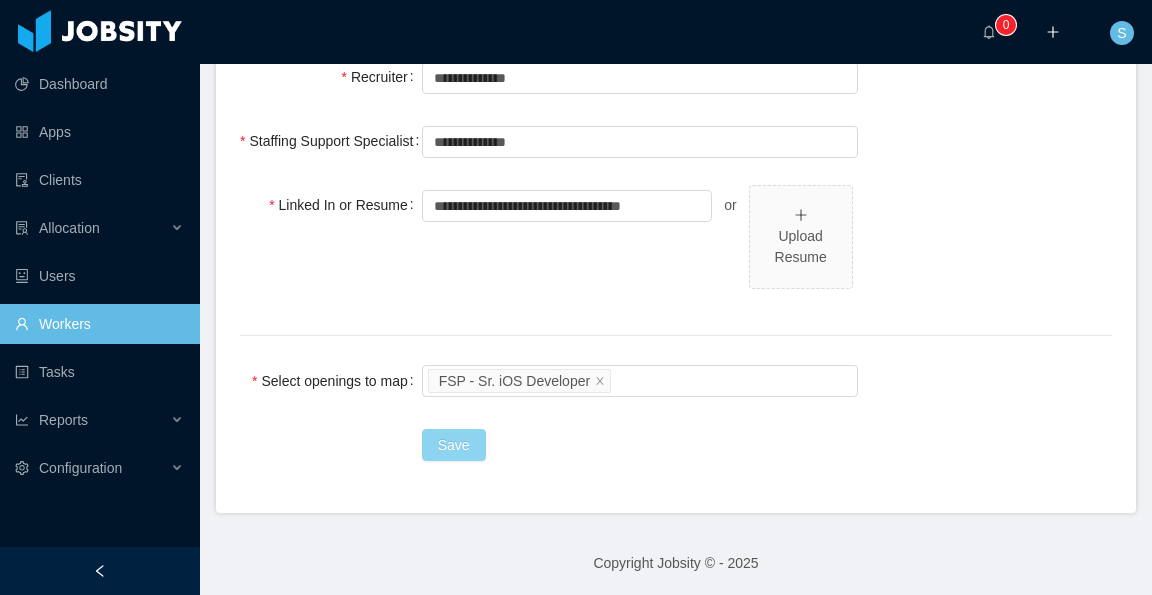 click on "Save" at bounding box center [454, 445] 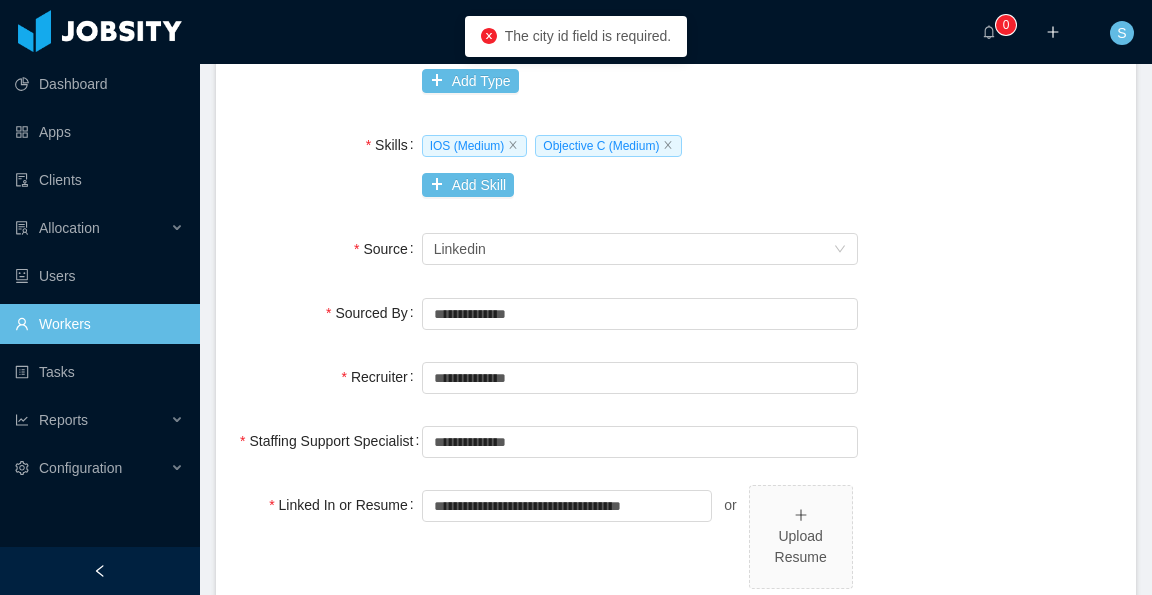 scroll, scrollTop: 380, scrollLeft: 0, axis: vertical 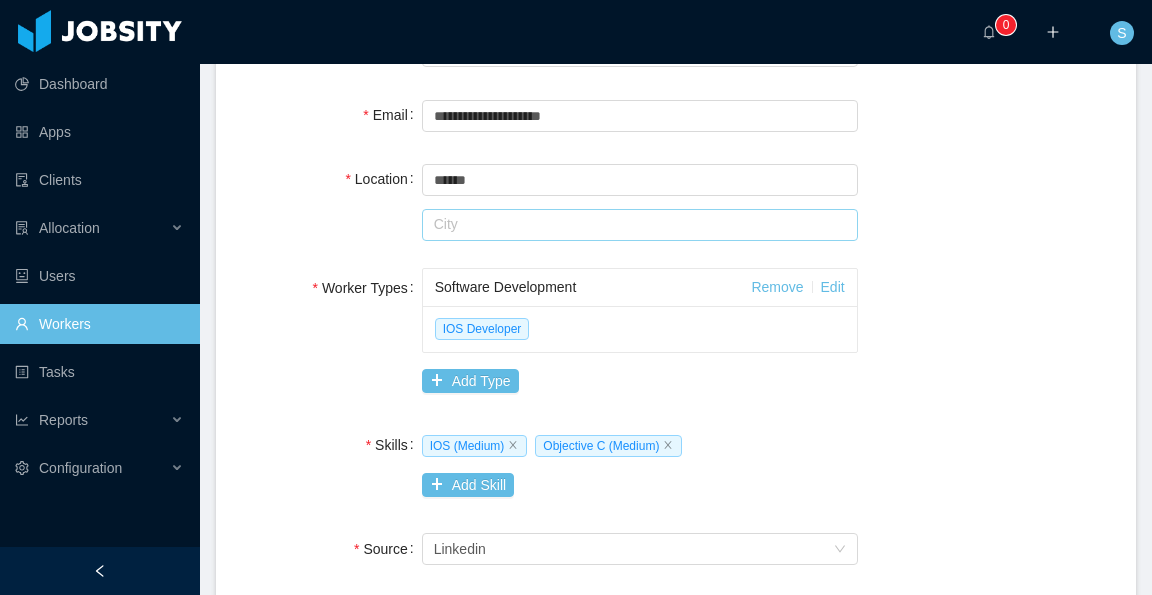 click at bounding box center (640, 225) 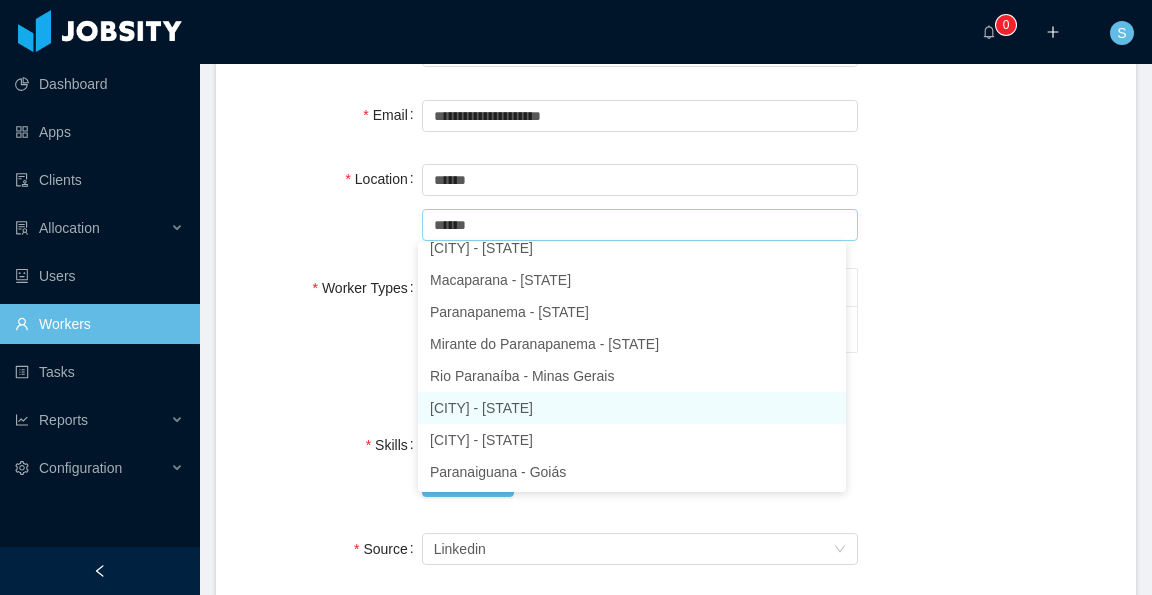 scroll, scrollTop: 0, scrollLeft: 0, axis: both 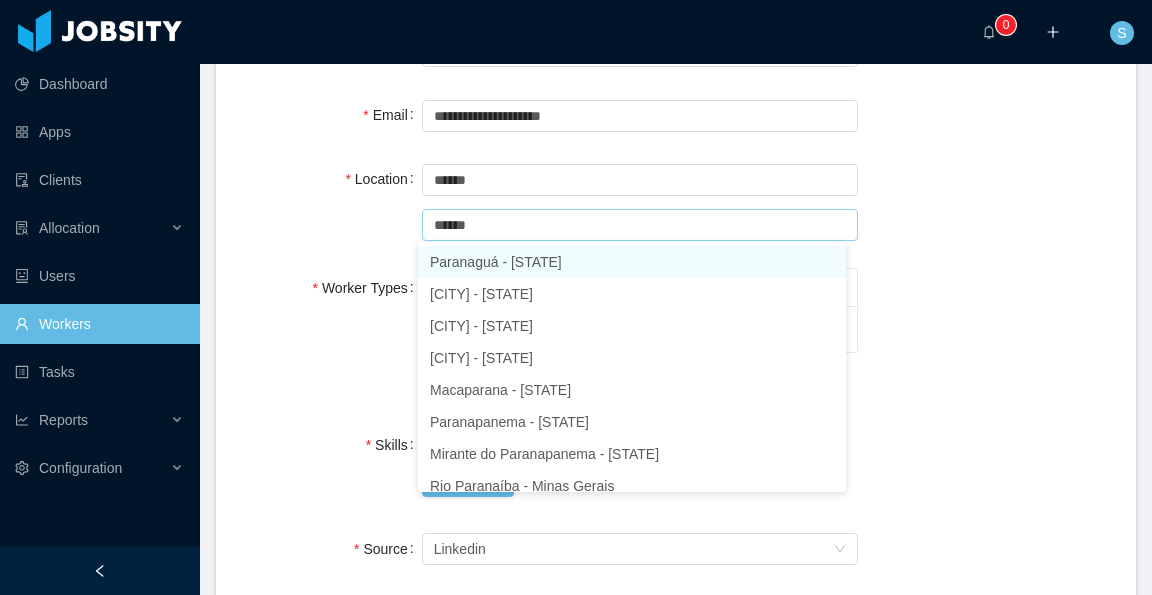 click on "Paranaguá - [STATE]" at bounding box center (632, 262) 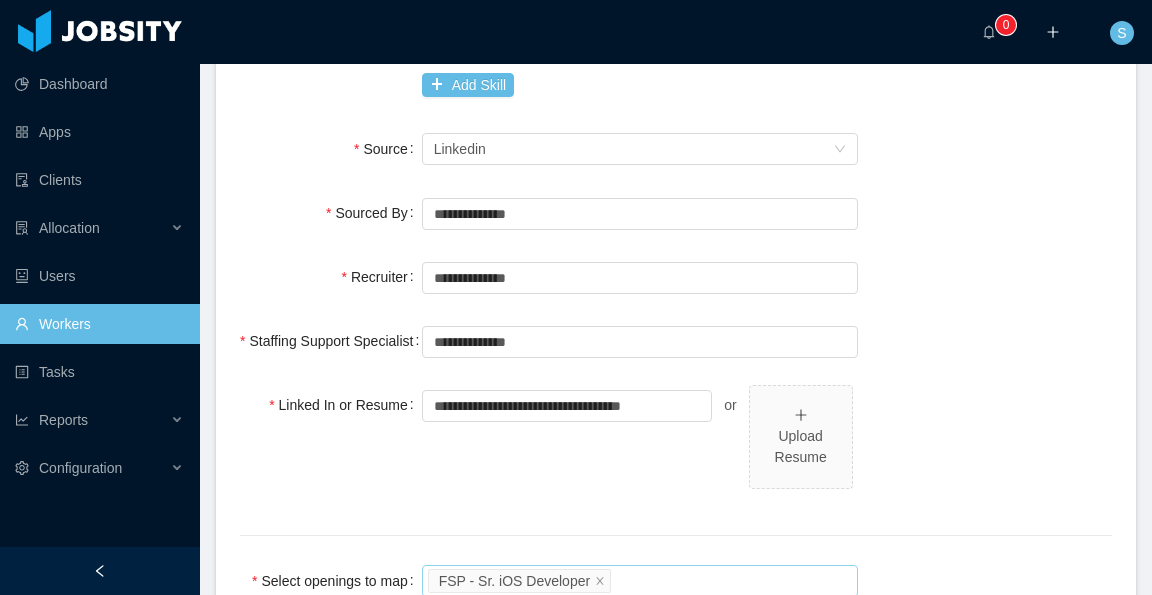 scroll, scrollTop: 980, scrollLeft: 0, axis: vertical 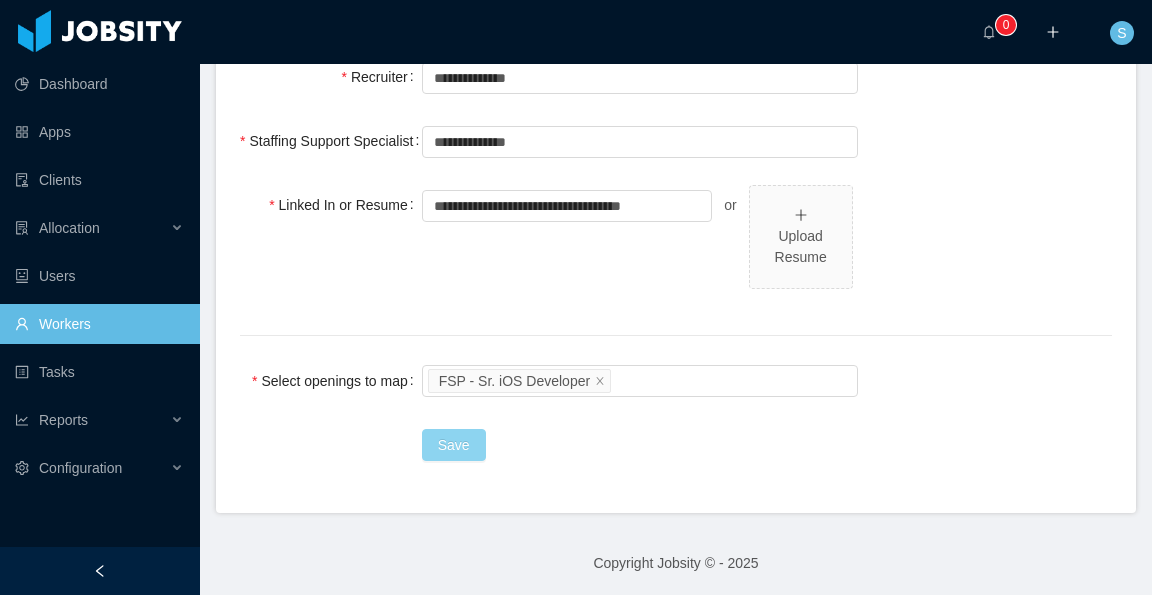 type on "*********" 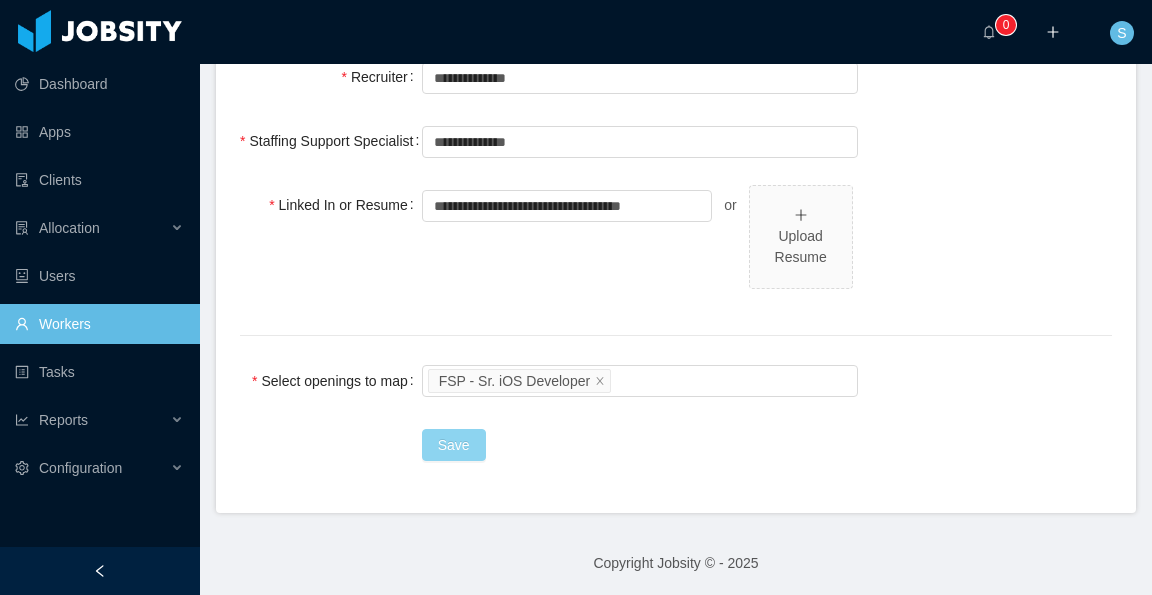click on "Save" at bounding box center [454, 445] 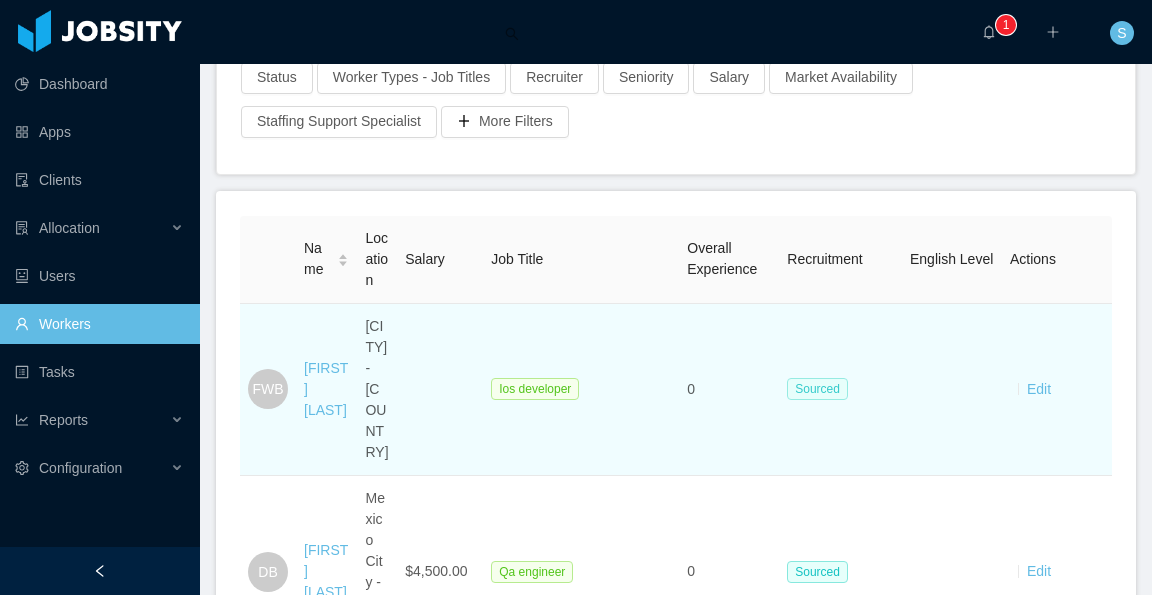scroll, scrollTop: 306, scrollLeft: 0, axis: vertical 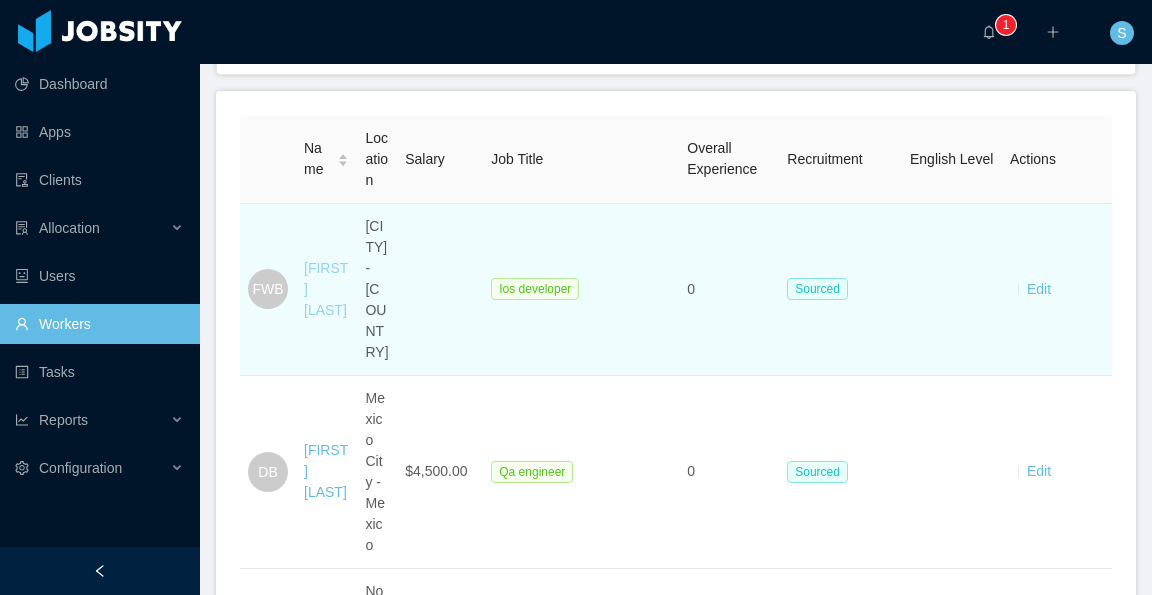 click on "[FIRST] [LAST]" at bounding box center (326, 289) 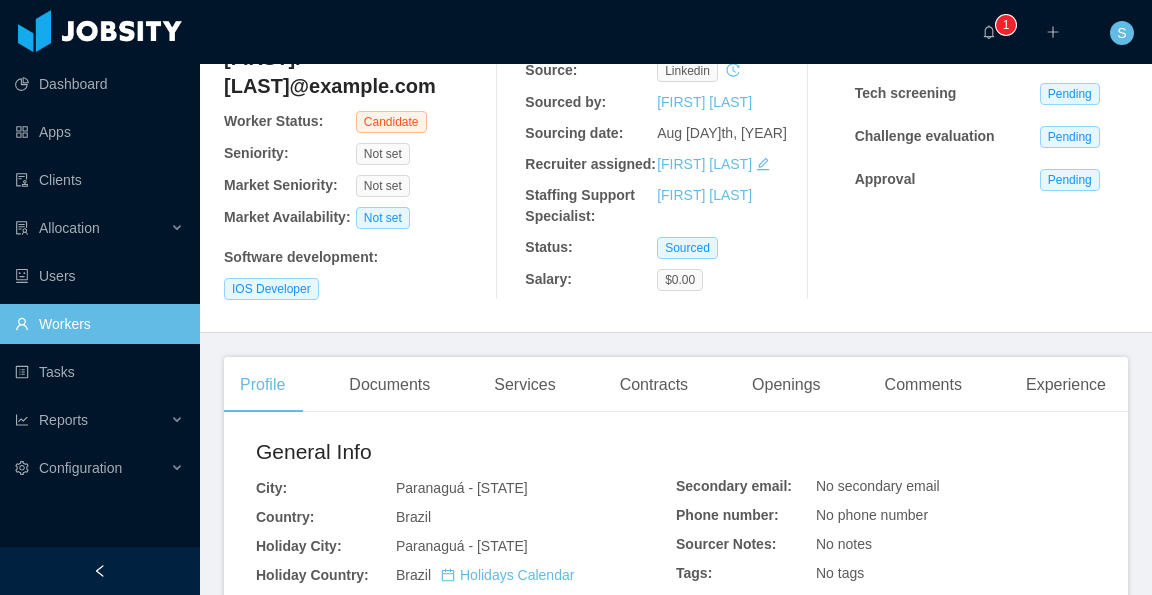 scroll, scrollTop: 0, scrollLeft: 0, axis: both 